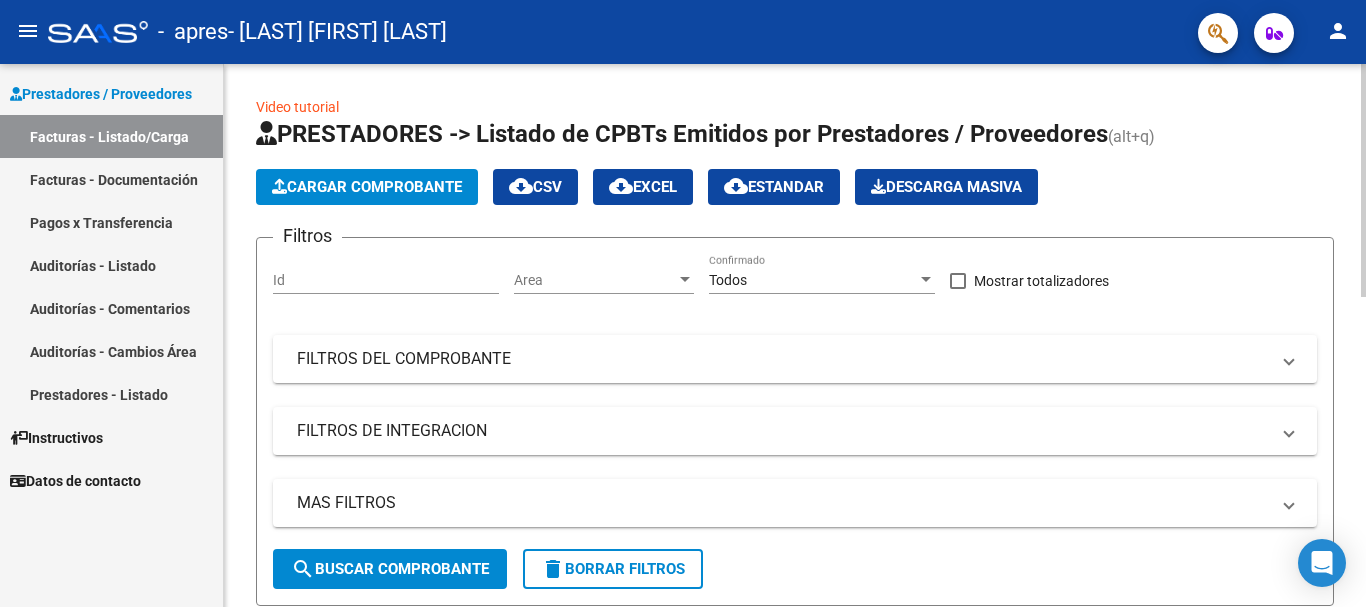 scroll, scrollTop: 0, scrollLeft: 0, axis: both 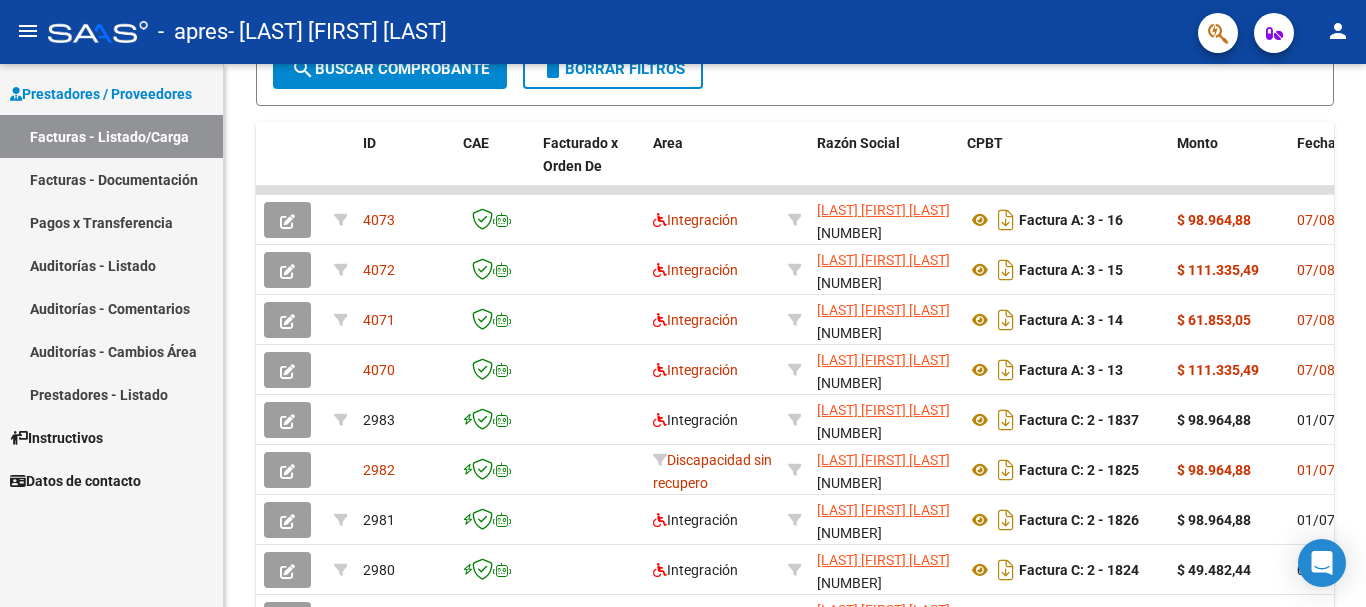 click on "Prestadores / Proveedores Facturas - Listado/Carga Facturas - Documentación Pagos x Transferencia Auditorías - Listado Auditorías - Comentarios Auditorías - Cambios Área Prestadores - Listado    Instructivos    Datos de contacto" at bounding box center (111, 335) 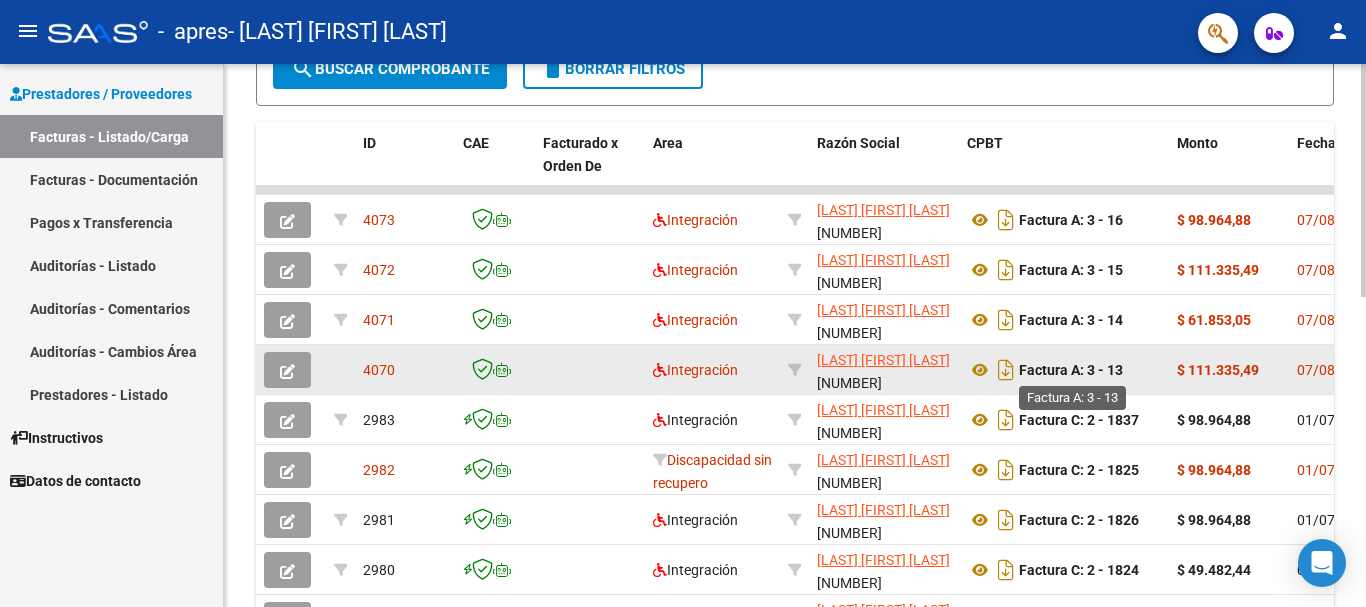 click on "Factura A: 3 - 13" 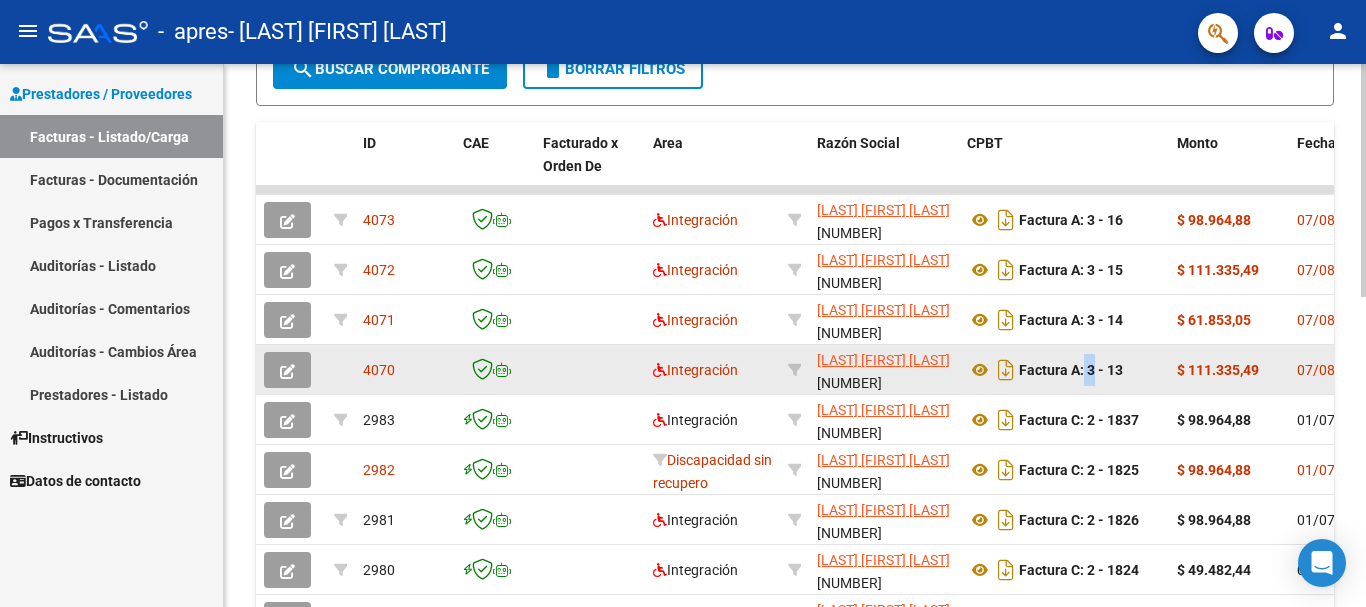 click on "Factura A: 3 - 13" 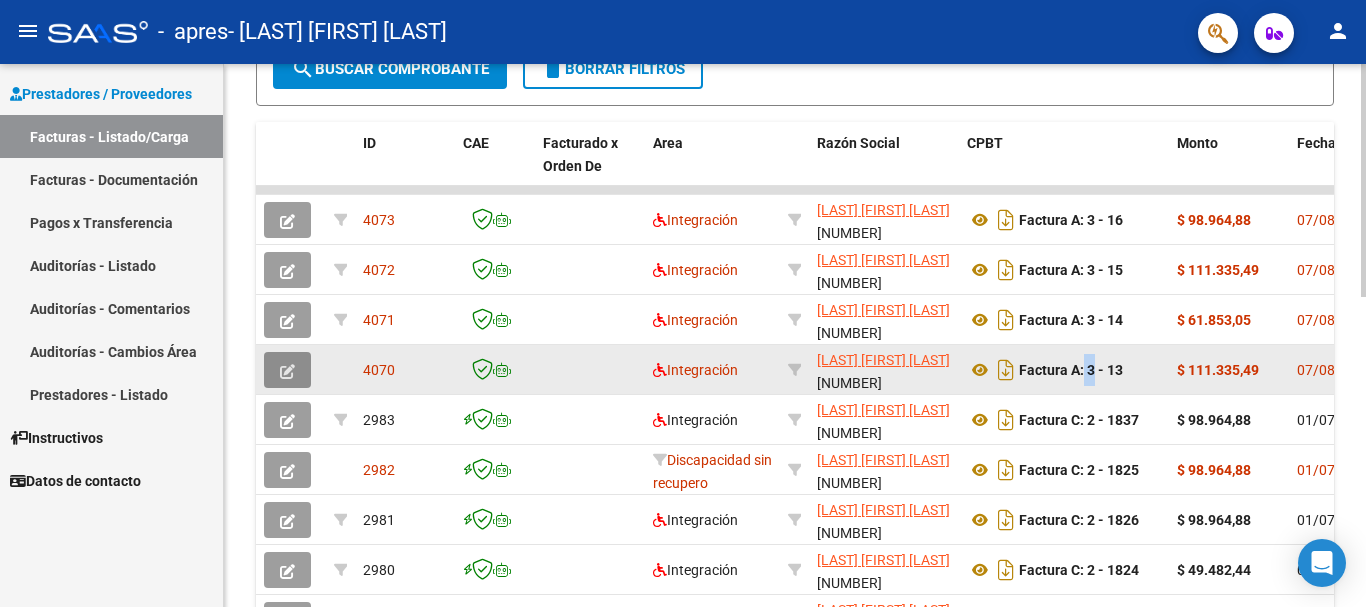 click 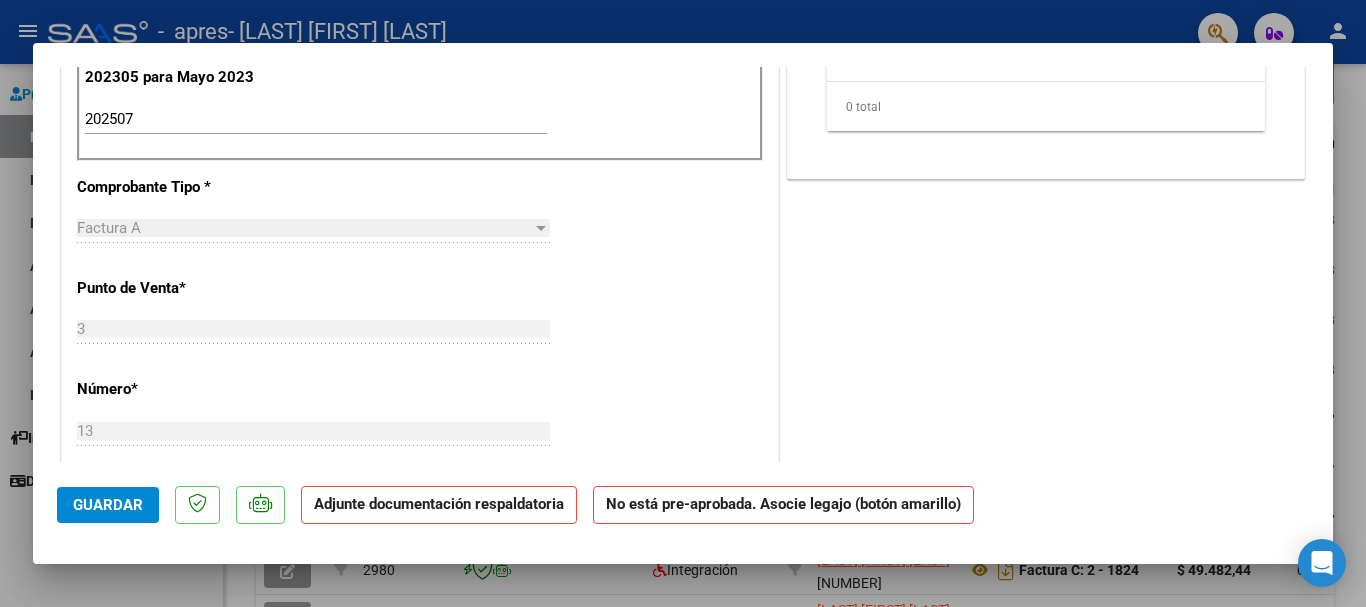 scroll, scrollTop: 0, scrollLeft: 0, axis: both 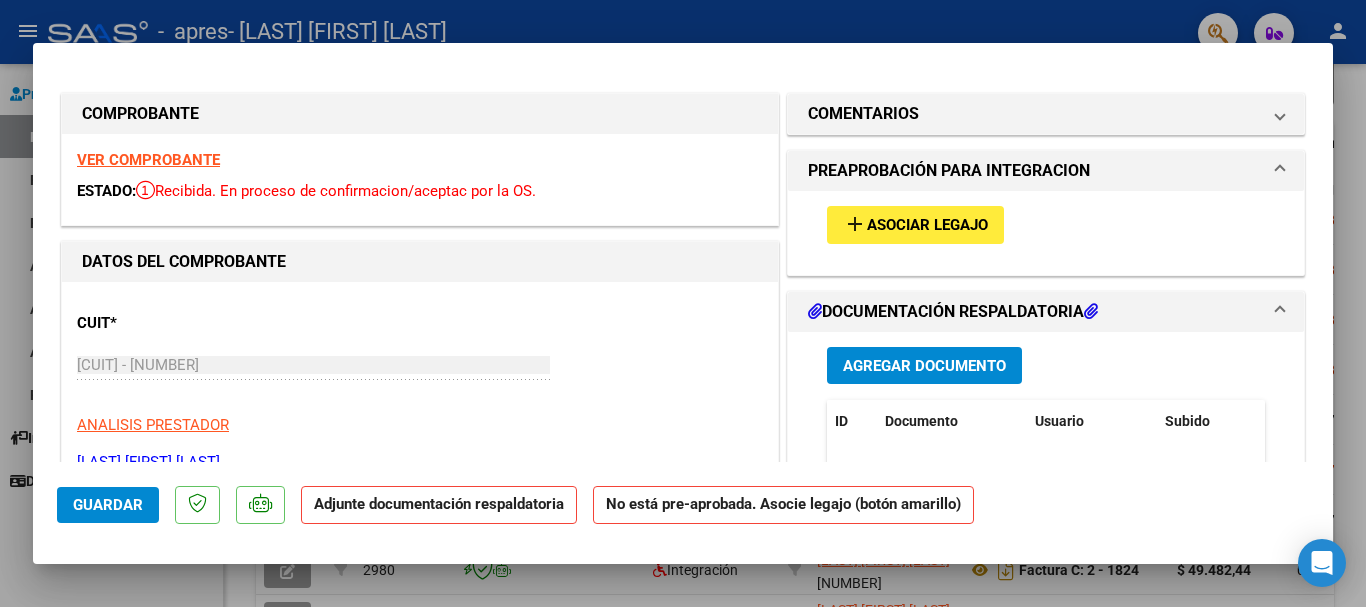 click on "Agregar Documento" at bounding box center (924, 366) 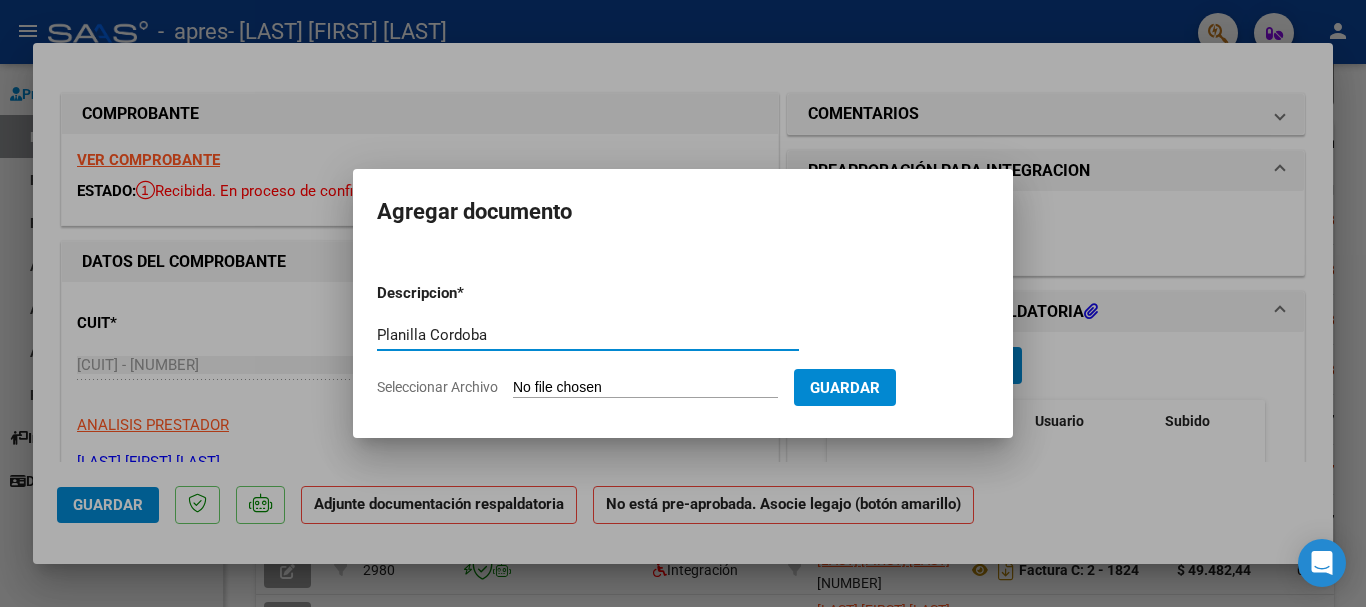 type on "Planilla Cordoba" 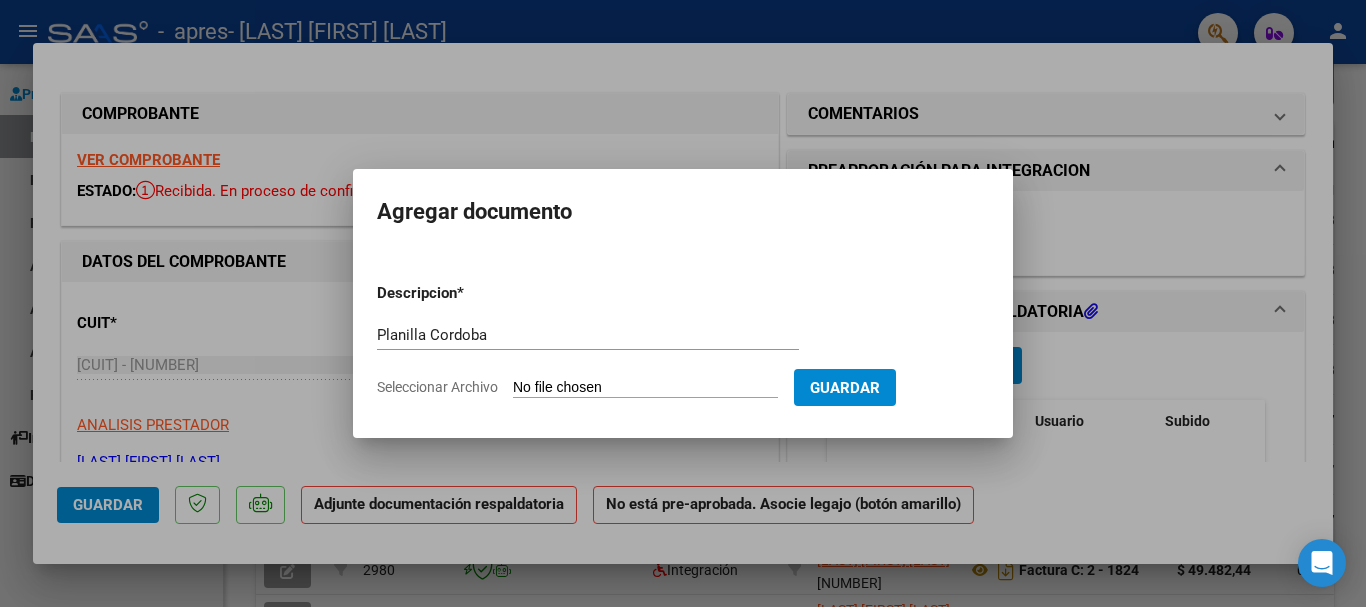 click on "Seleccionar Archivo" at bounding box center (645, 388) 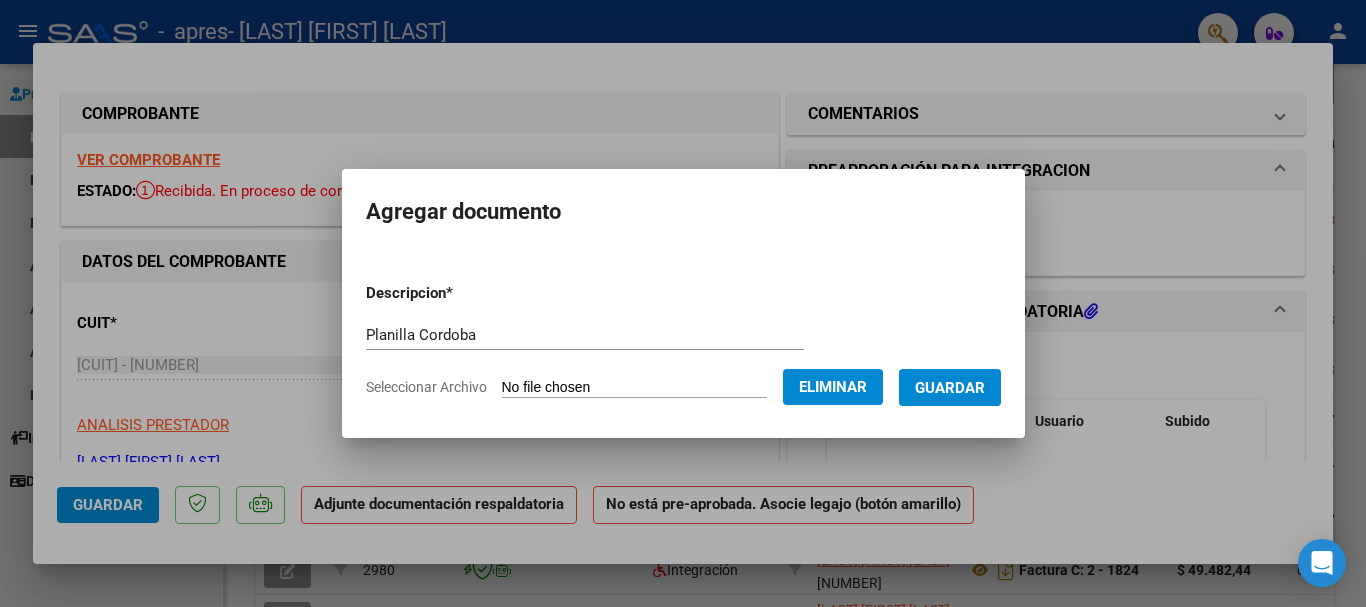 click on "Guardar" at bounding box center [950, 388] 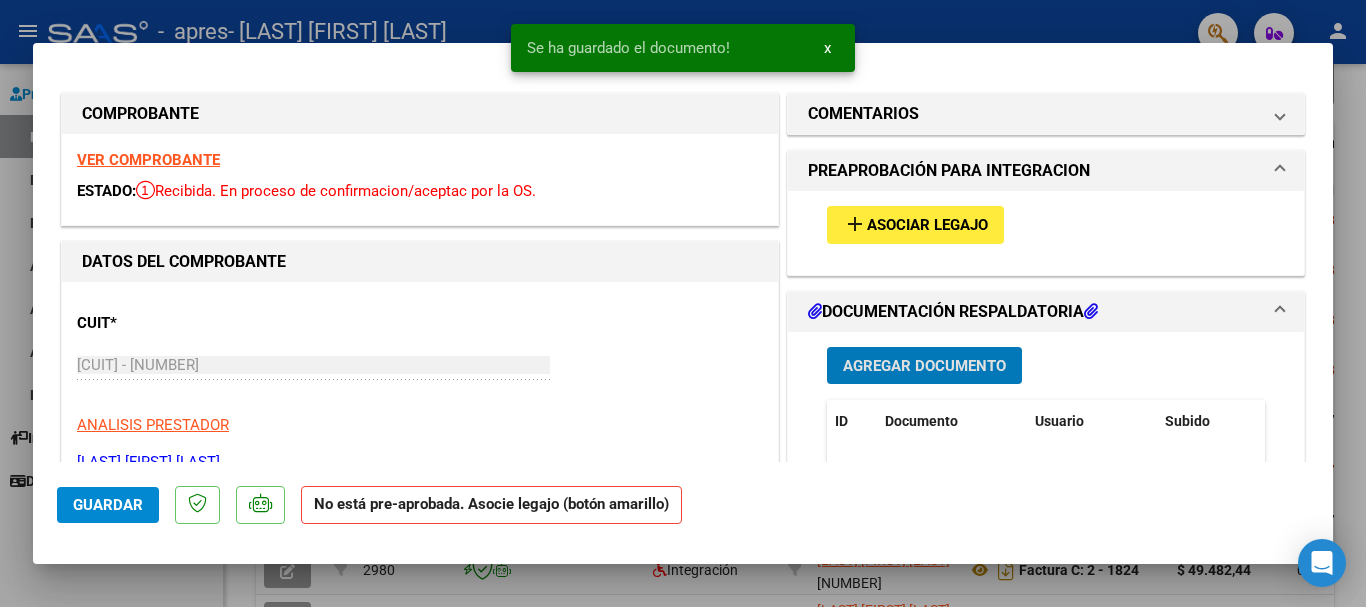 click on "Asociar Legajo" at bounding box center [927, 226] 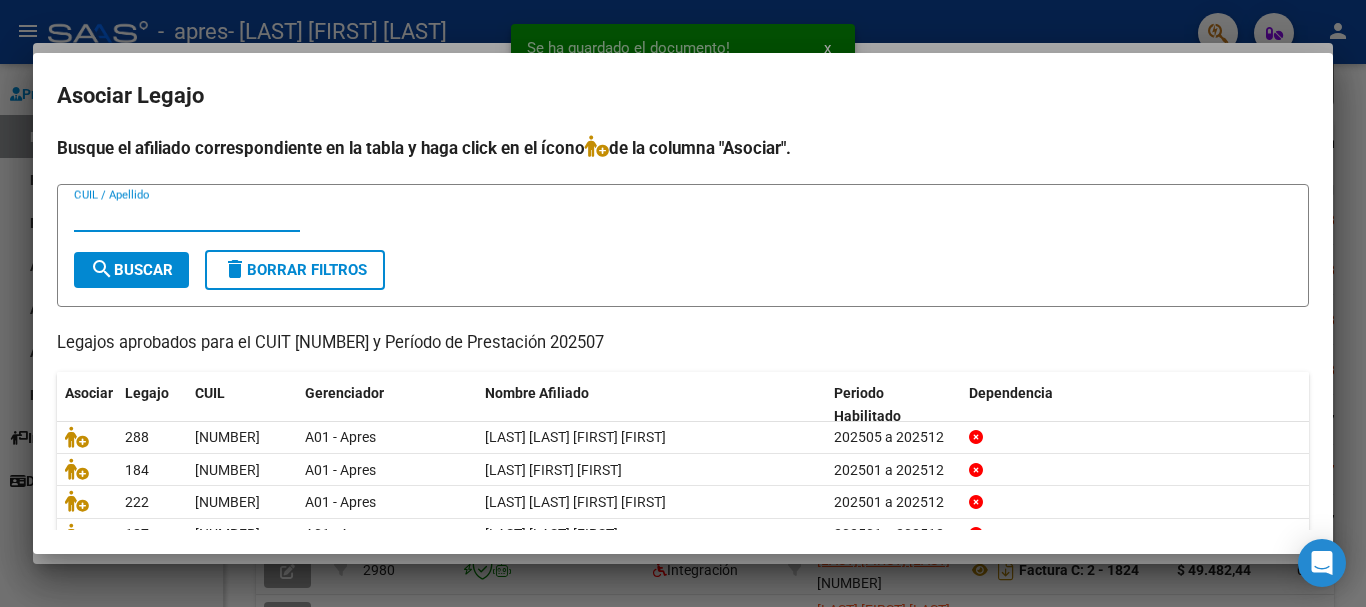 scroll, scrollTop: 100, scrollLeft: 0, axis: vertical 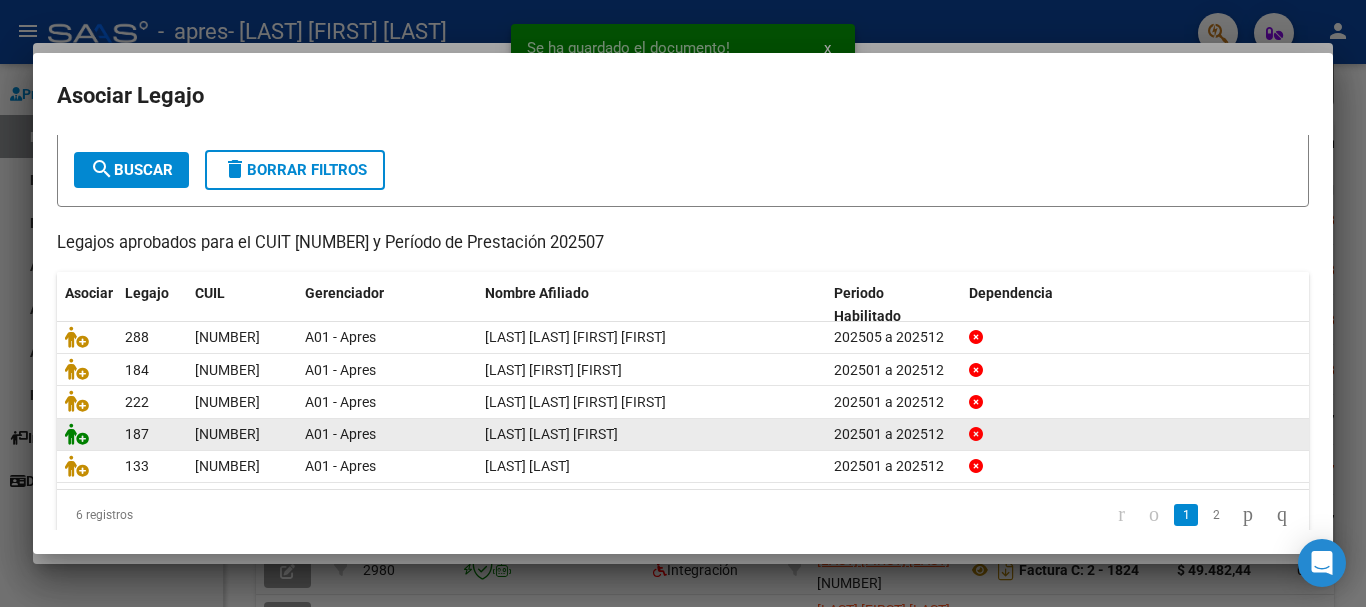 click 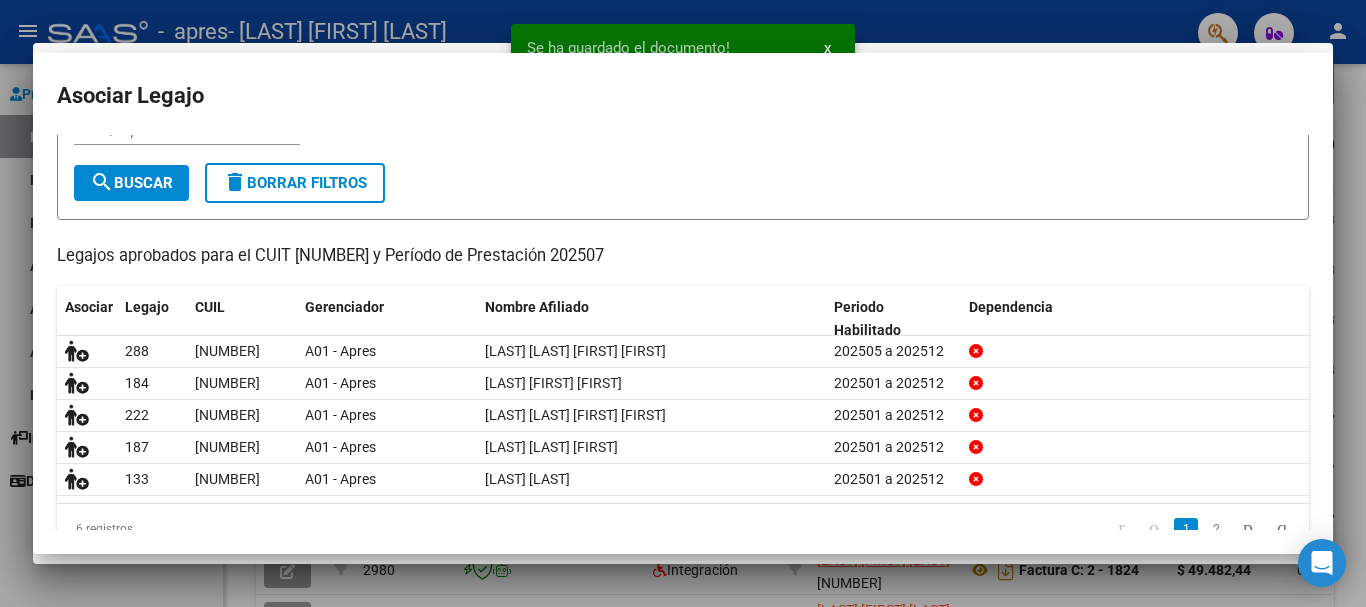 scroll, scrollTop: 113, scrollLeft: 0, axis: vertical 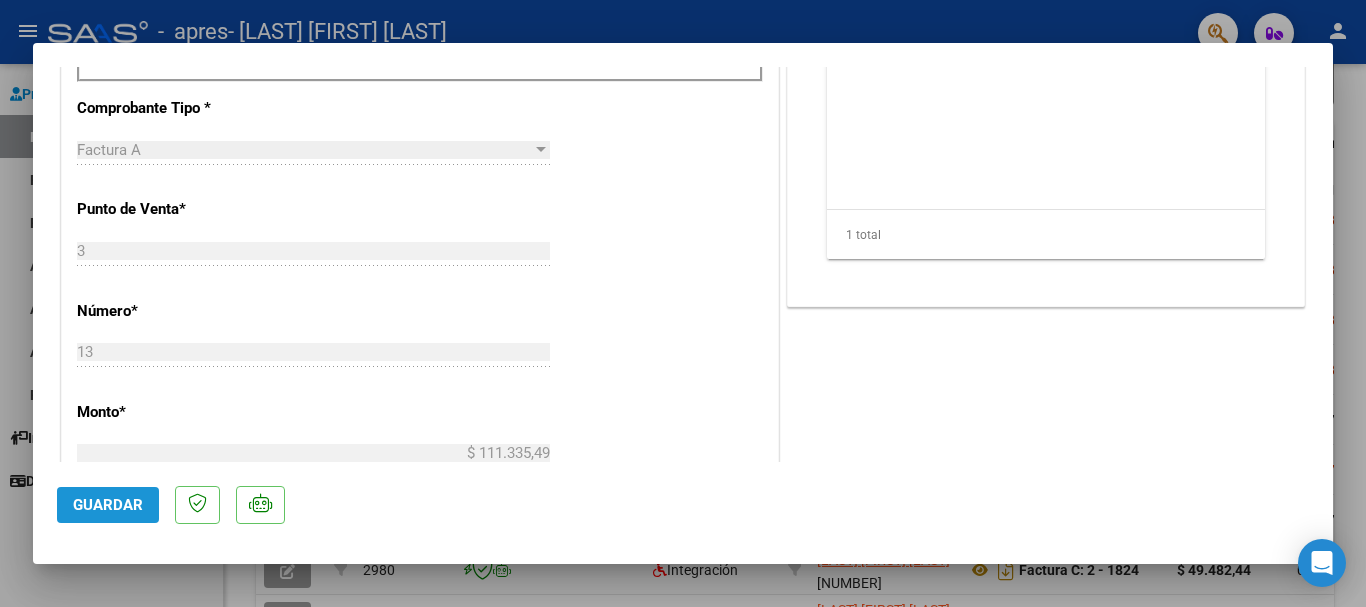 click on "Guardar" 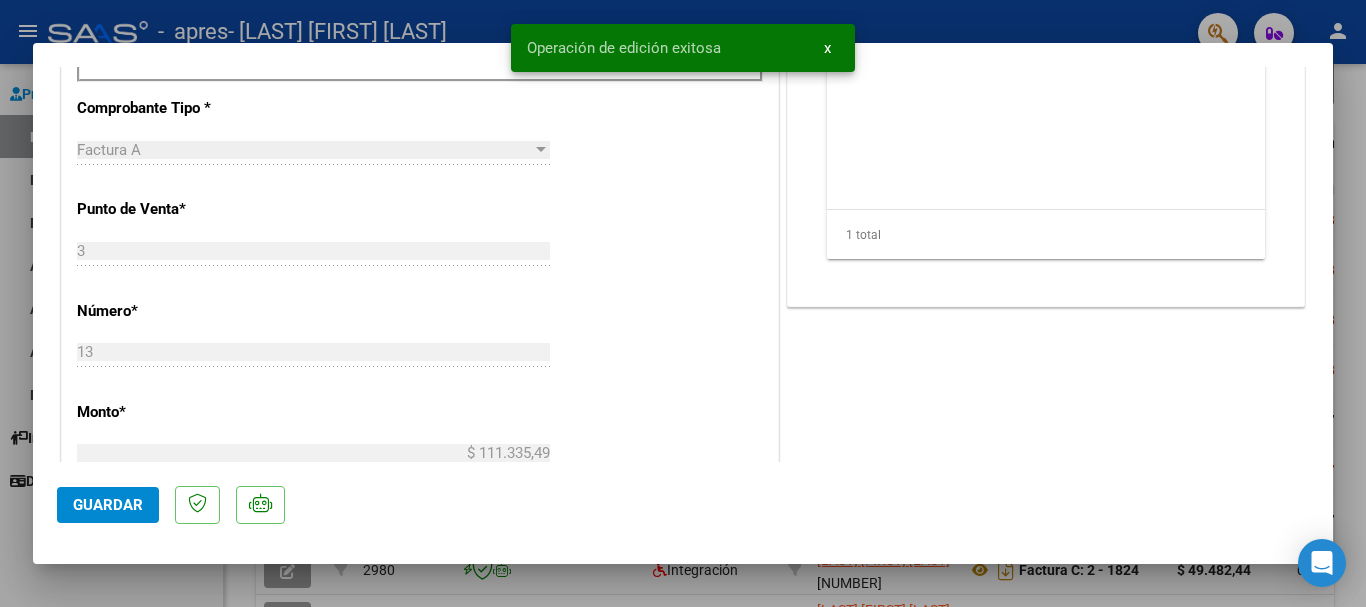 click at bounding box center (683, 303) 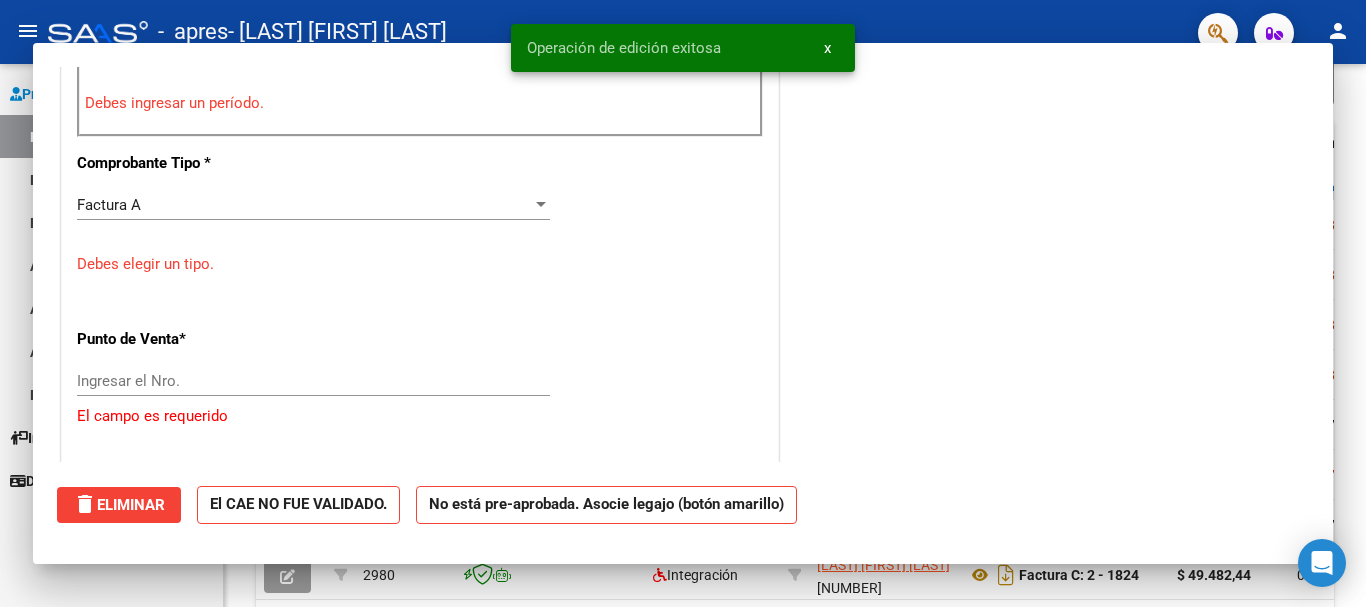 scroll, scrollTop: 755, scrollLeft: 0, axis: vertical 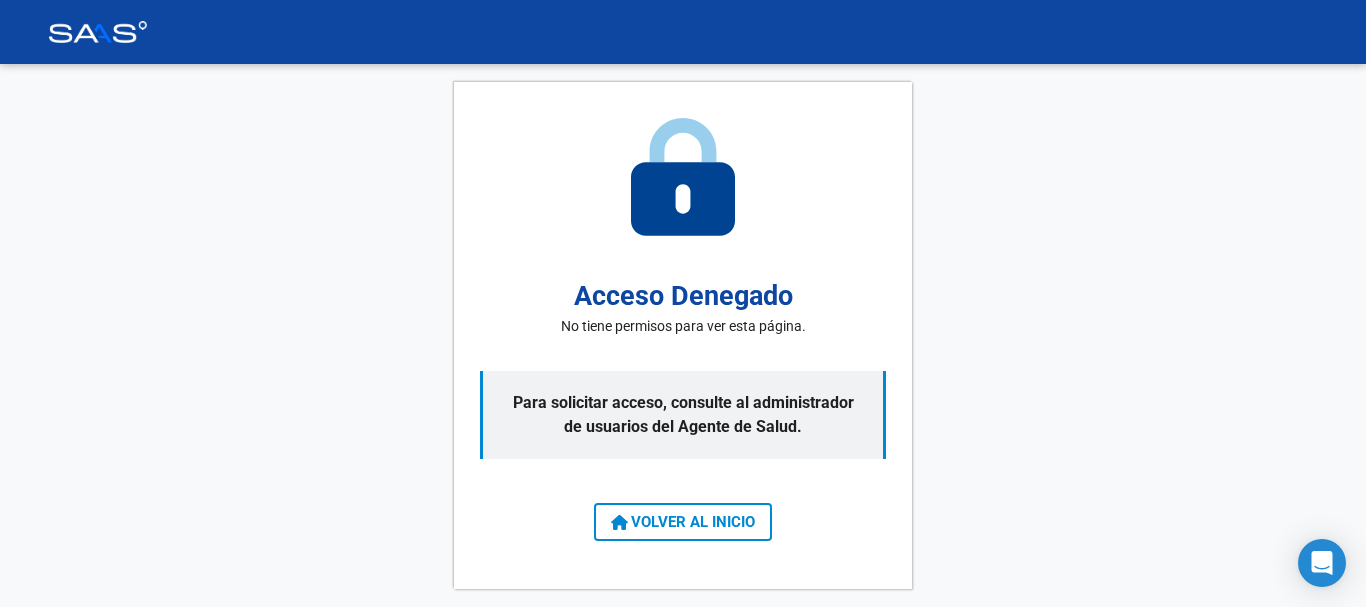 click on "VOLVER AL INICIO" 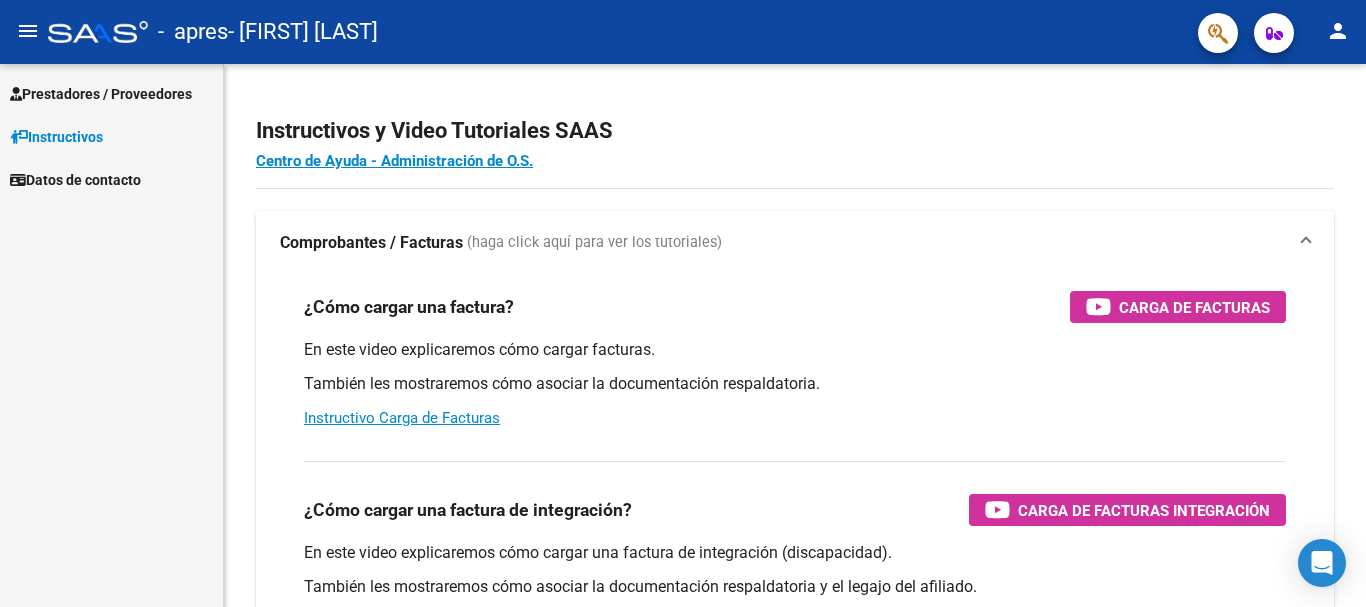 click on "Prestadores / Proveedores" at bounding box center [111, 93] 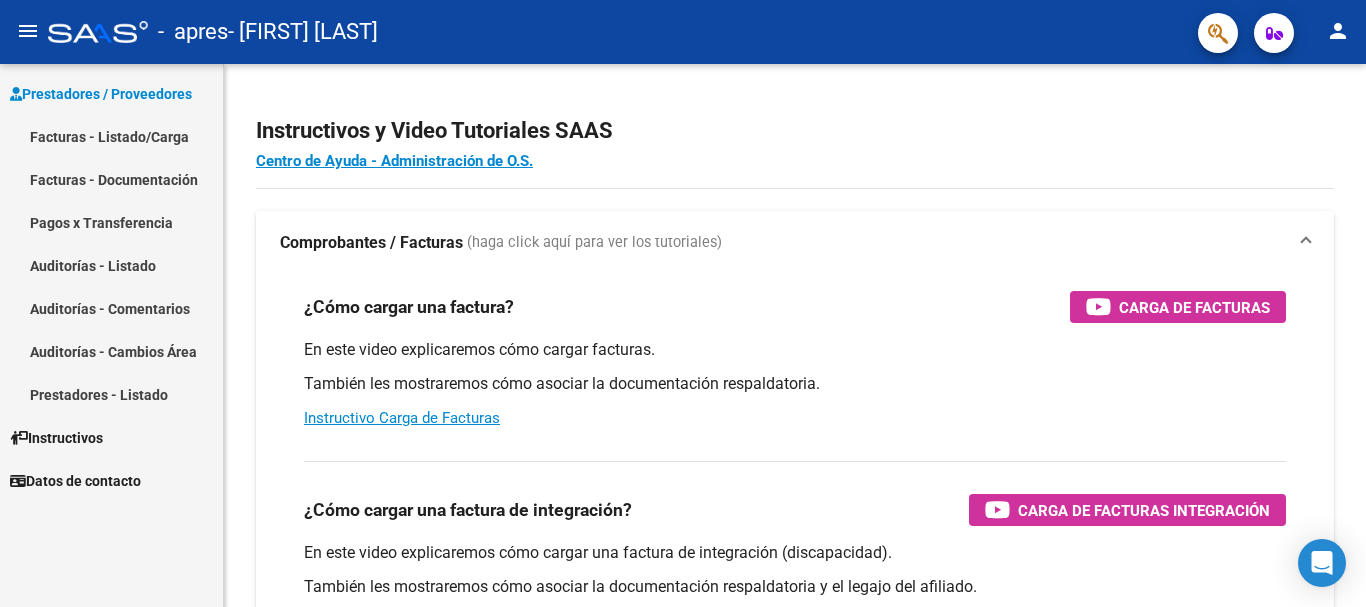 click on "Facturas - Listado/Carga" at bounding box center (111, 136) 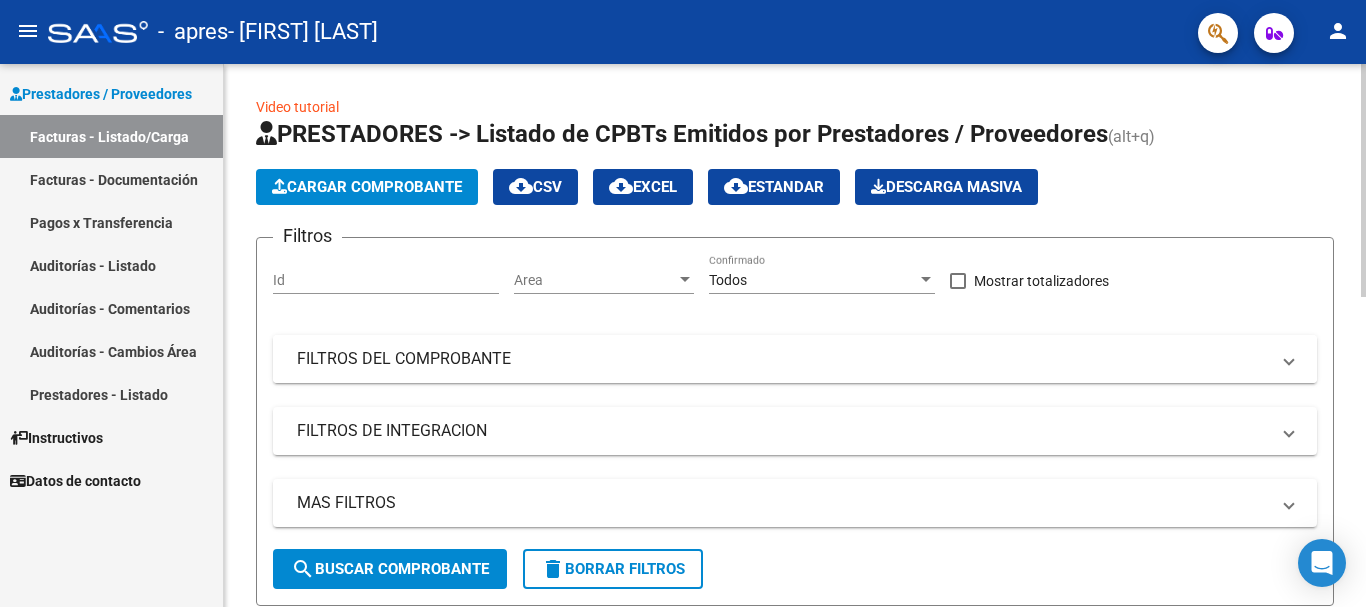 scroll, scrollTop: 500, scrollLeft: 0, axis: vertical 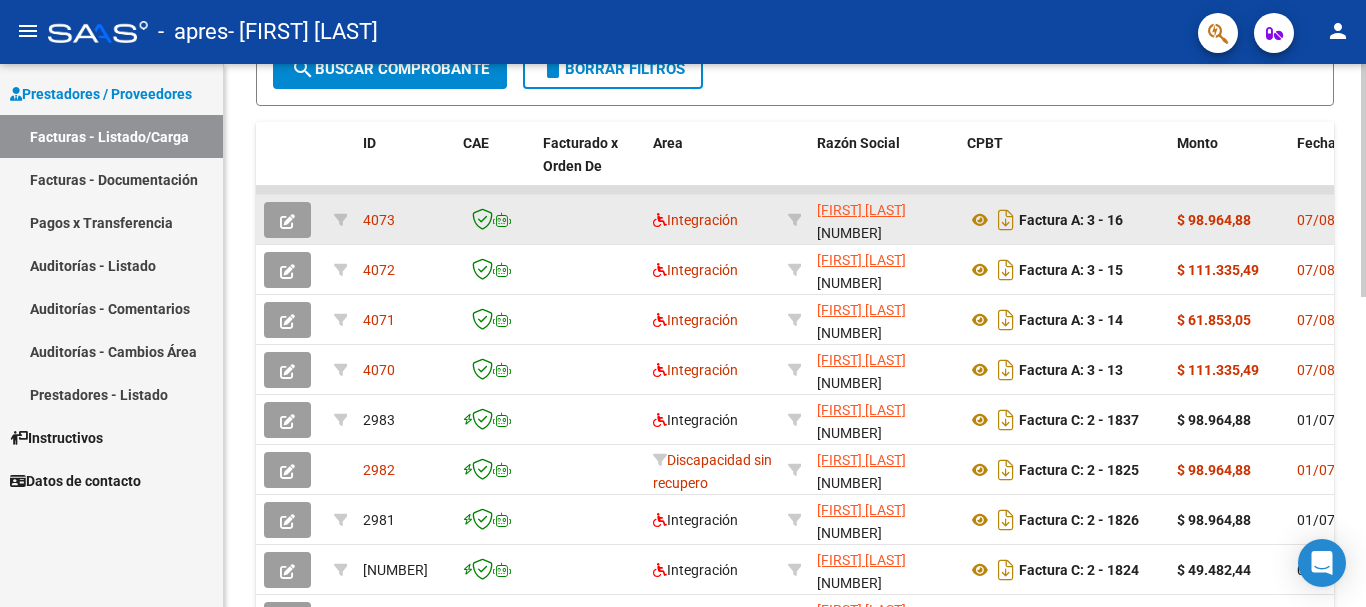 click 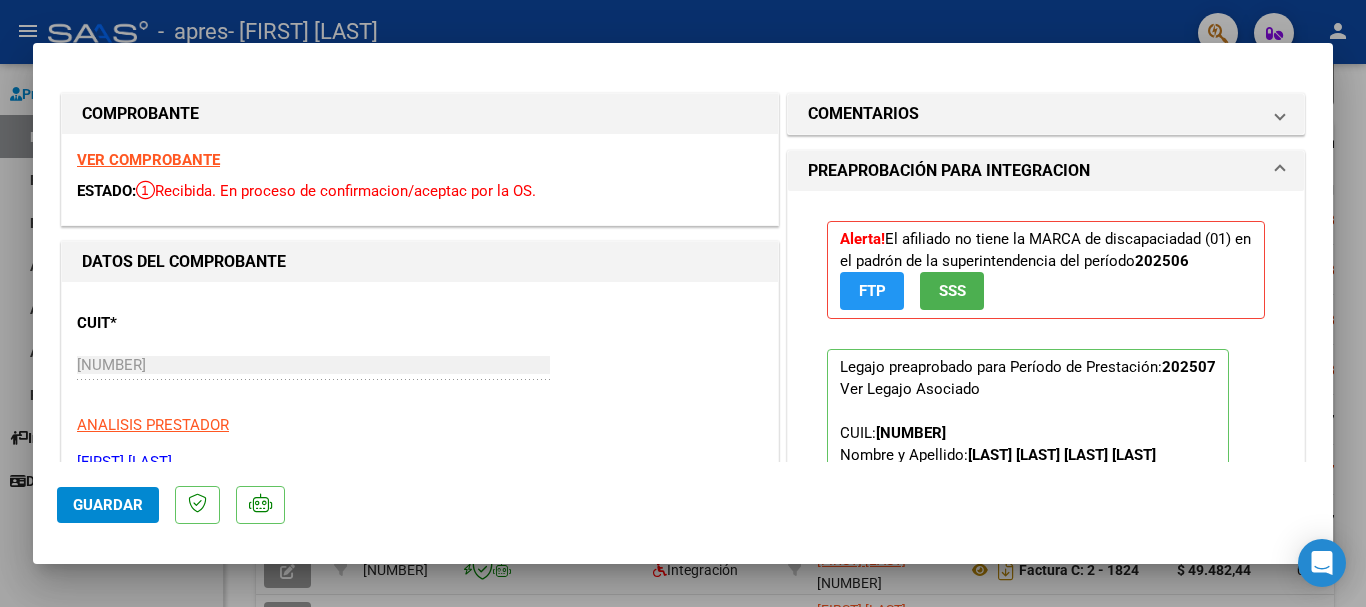 click at bounding box center [683, 303] 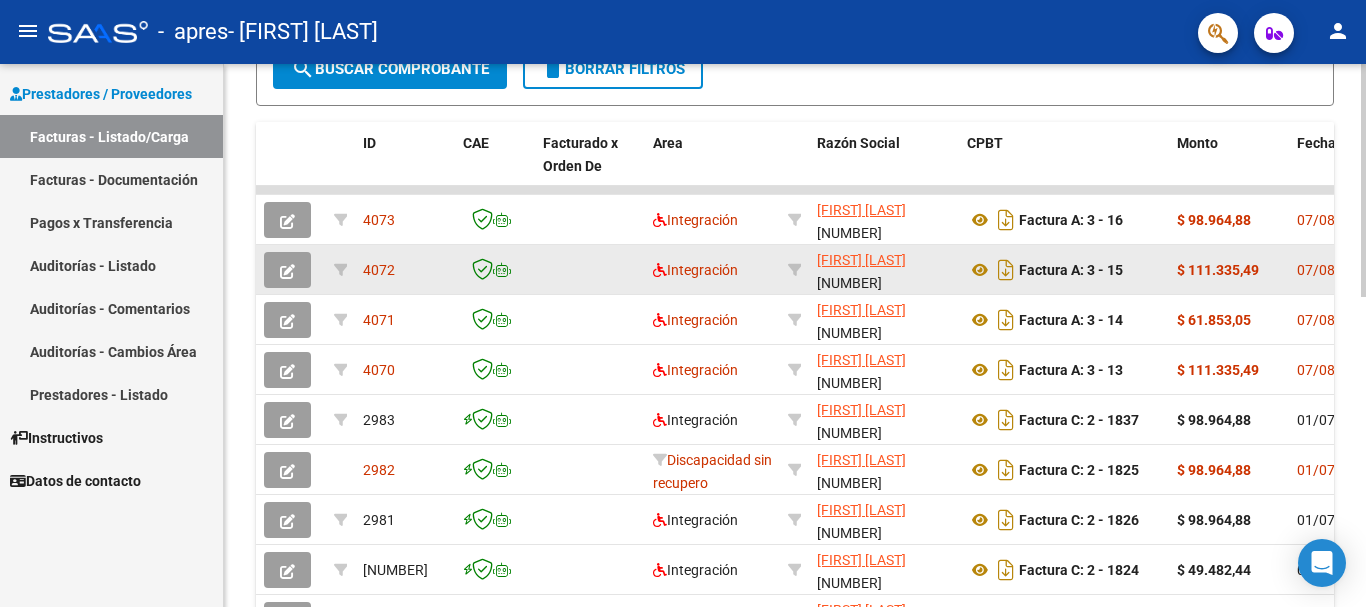 click 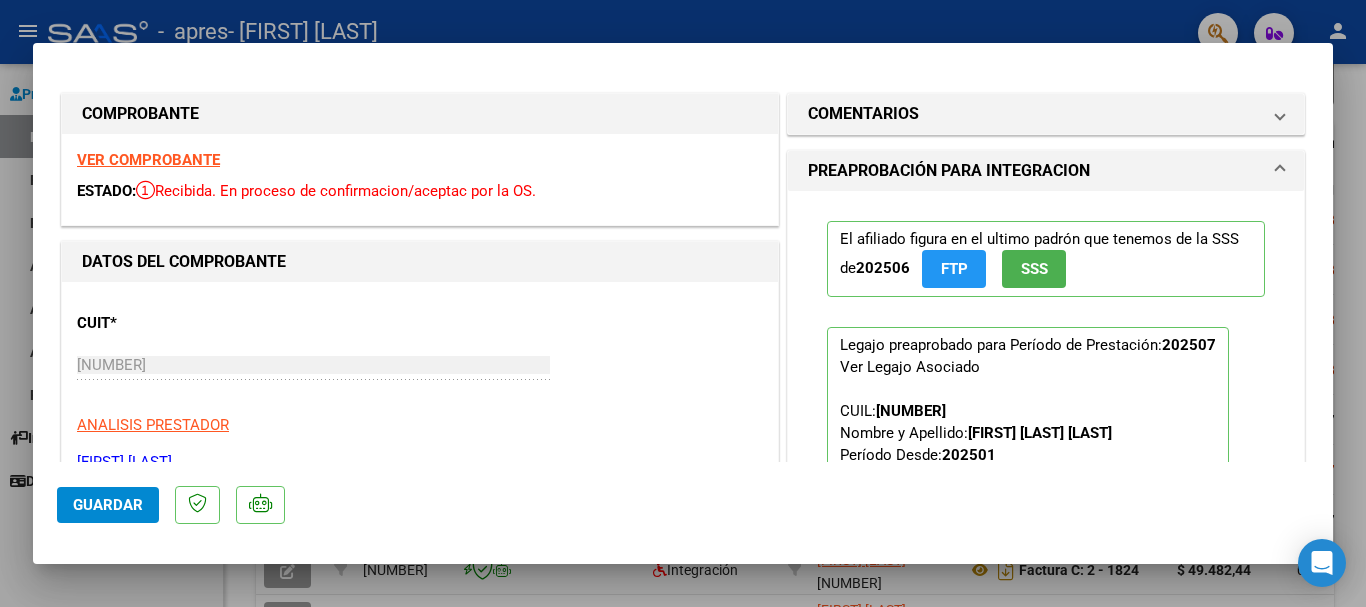 click at bounding box center (683, 303) 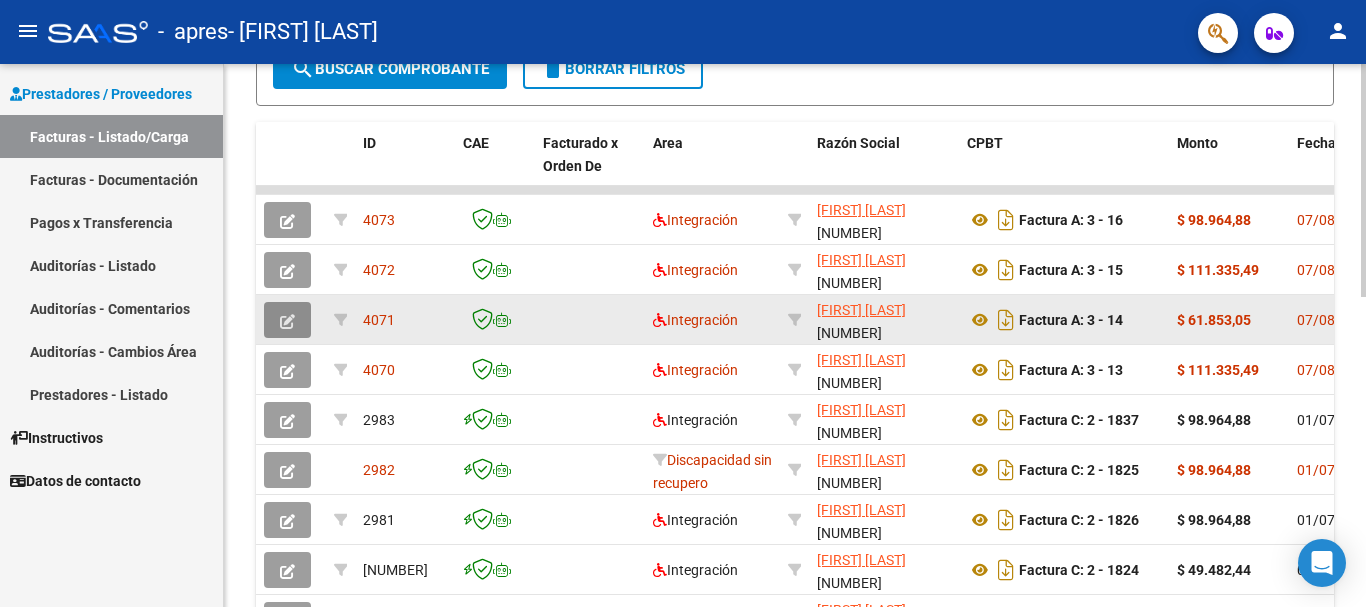 click 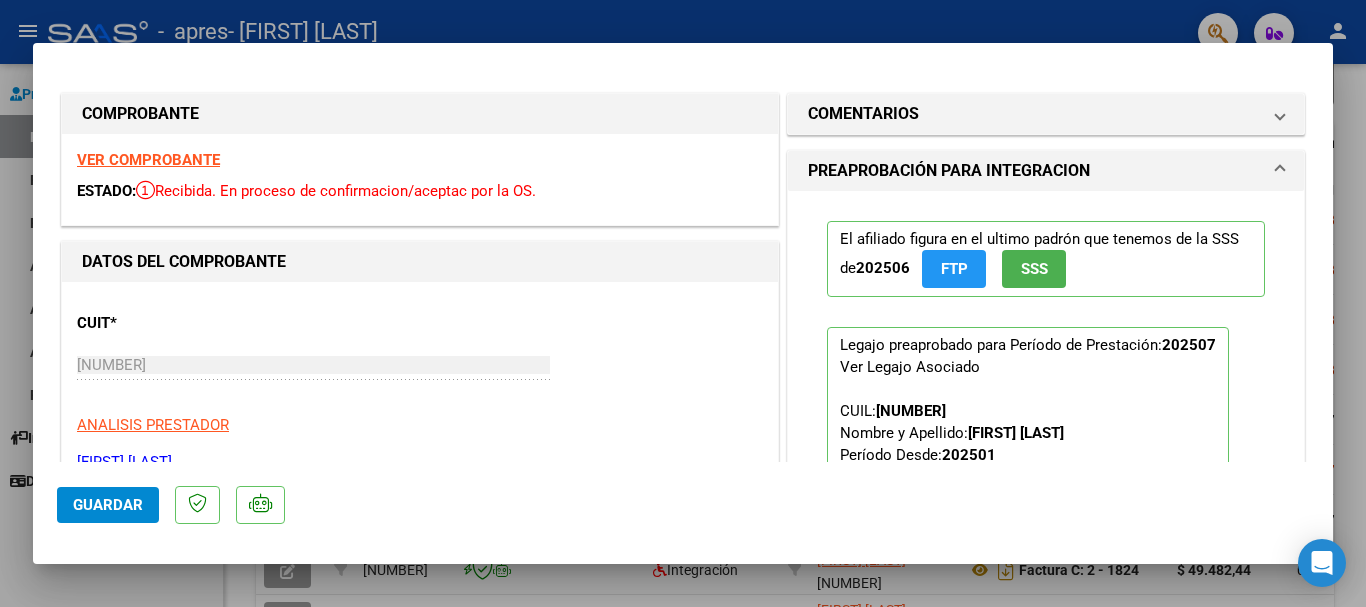 click at bounding box center [683, 303] 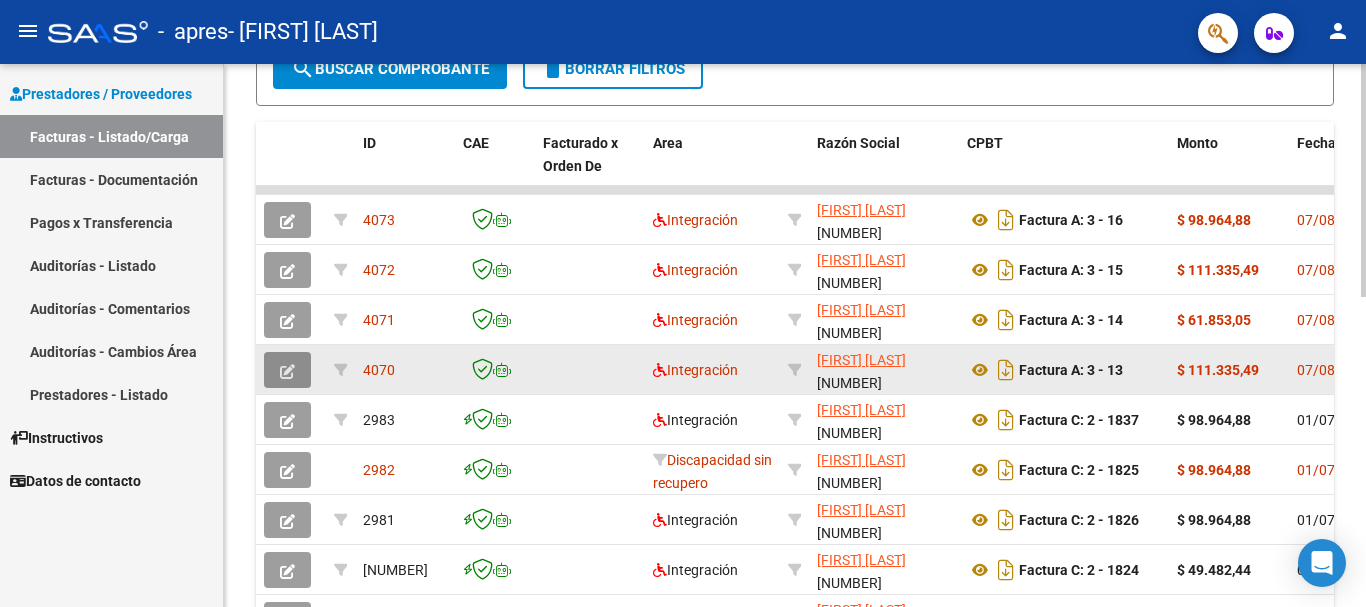 click 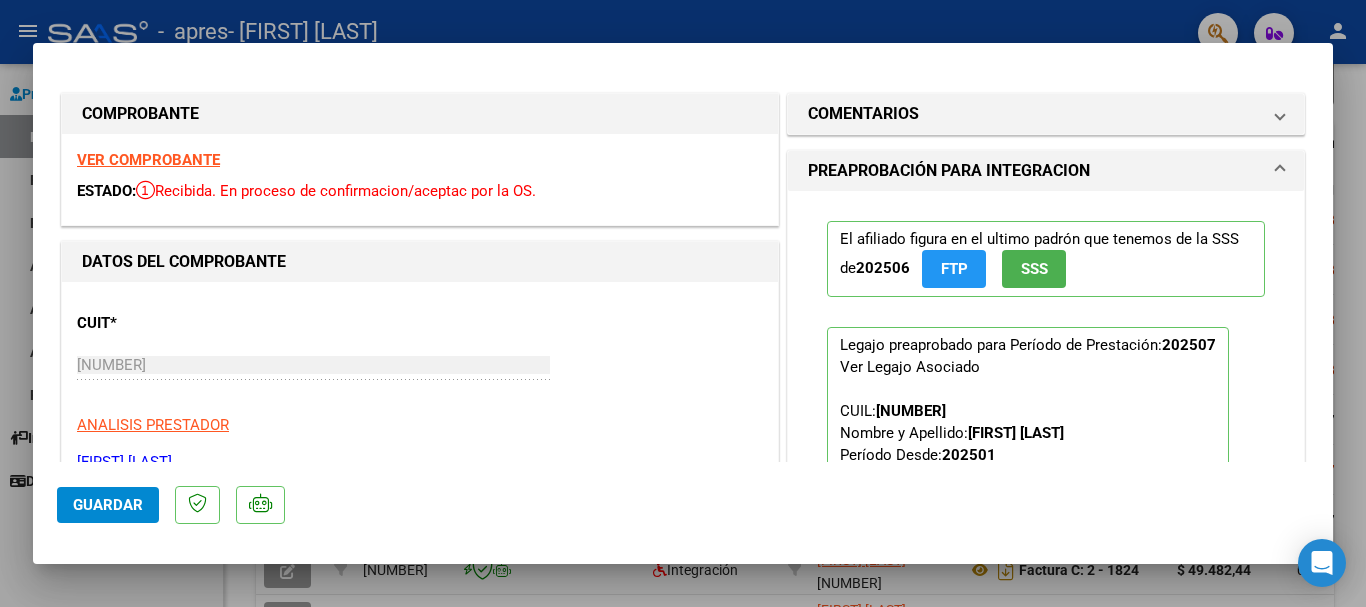 click at bounding box center [683, 303] 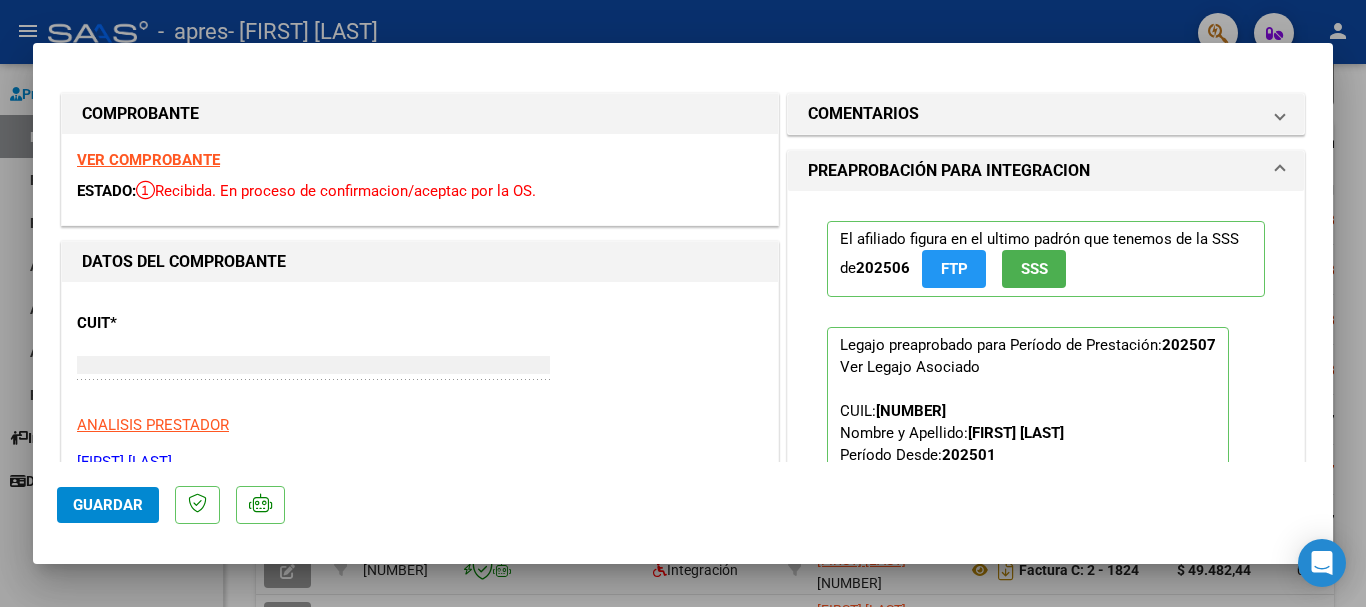 type on "$ 0,00" 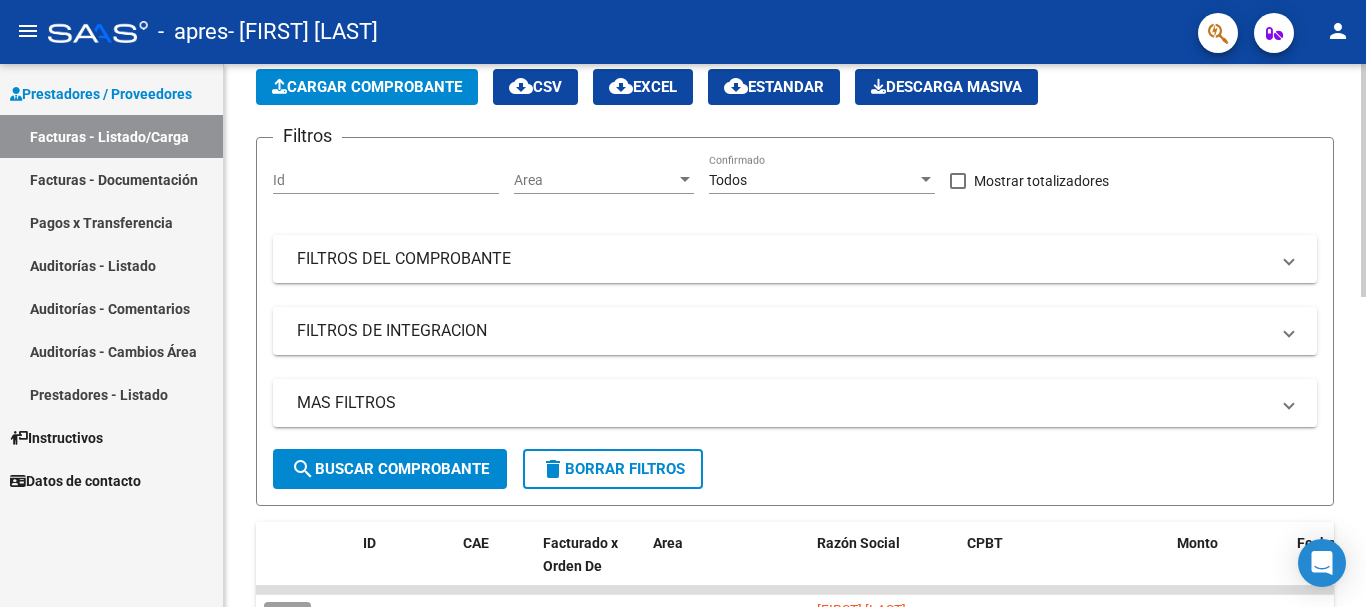 scroll, scrollTop: 0, scrollLeft: 0, axis: both 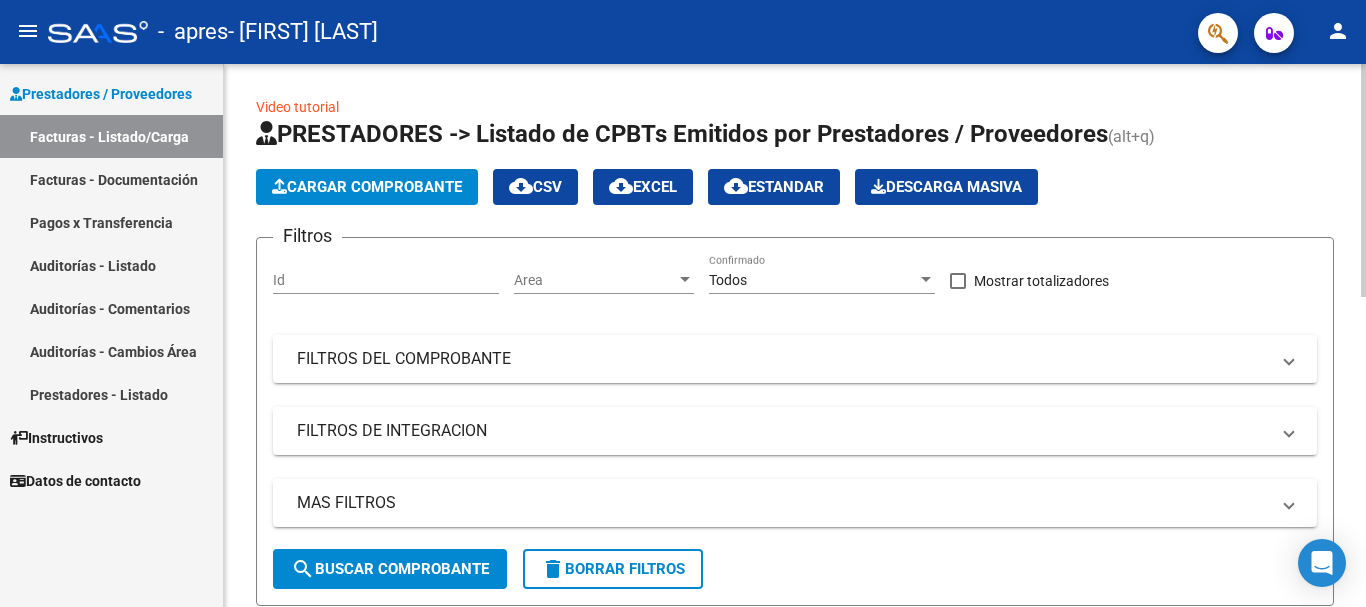 click on "Cargar Comprobante" 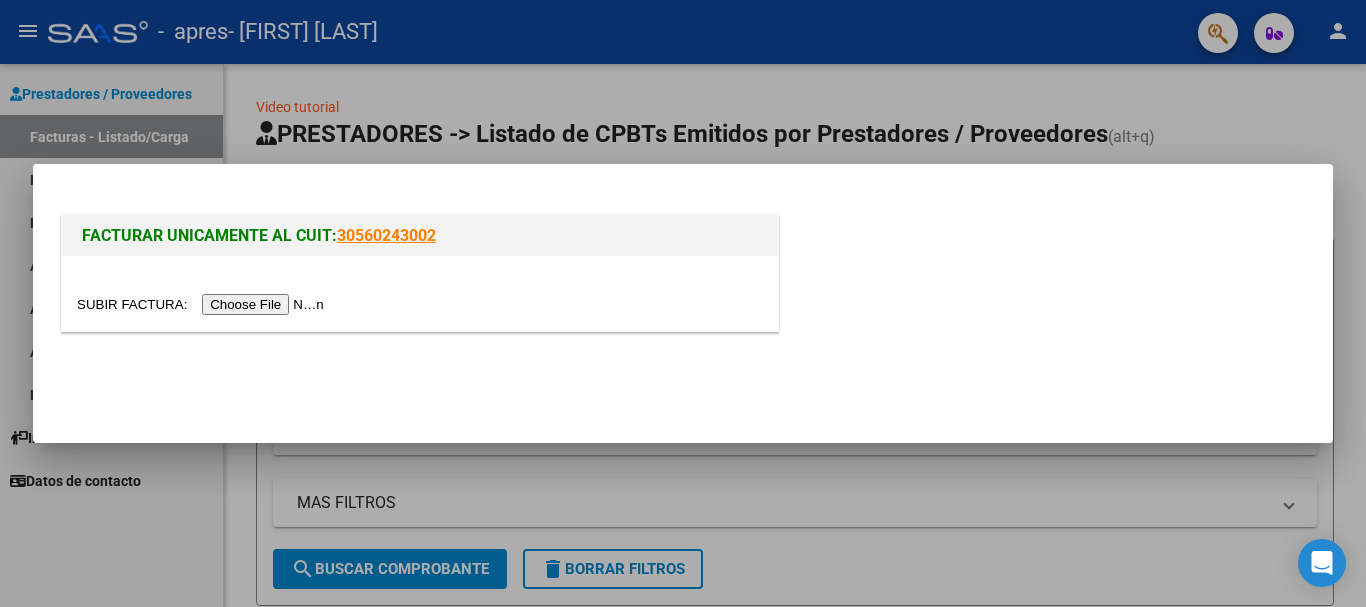 click at bounding box center (203, 304) 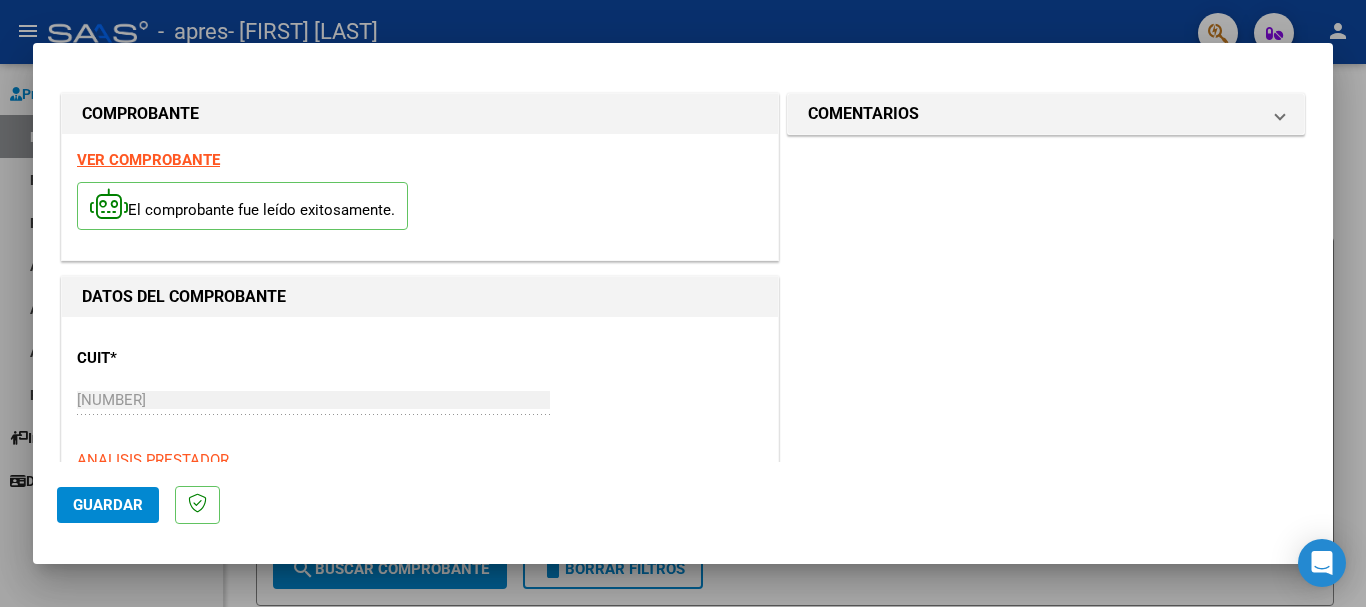 scroll, scrollTop: 400, scrollLeft: 0, axis: vertical 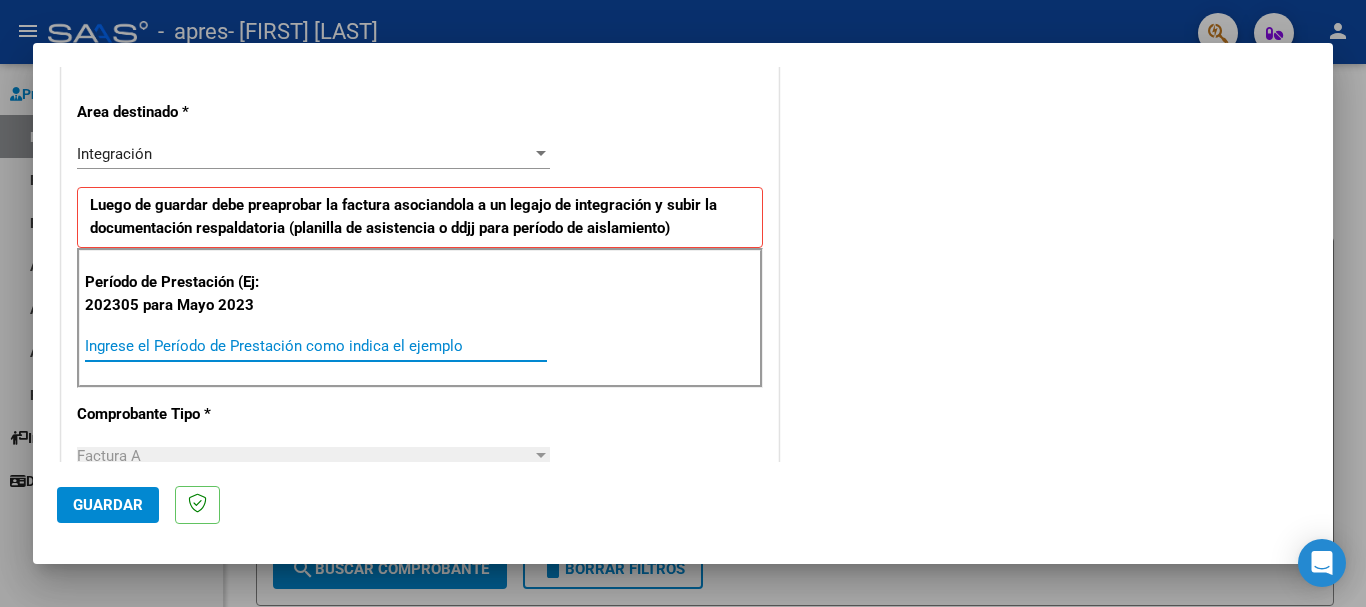 click on "Ingrese el Período de Prestación como indica el ejemplo" at bounding box center (316, 346) 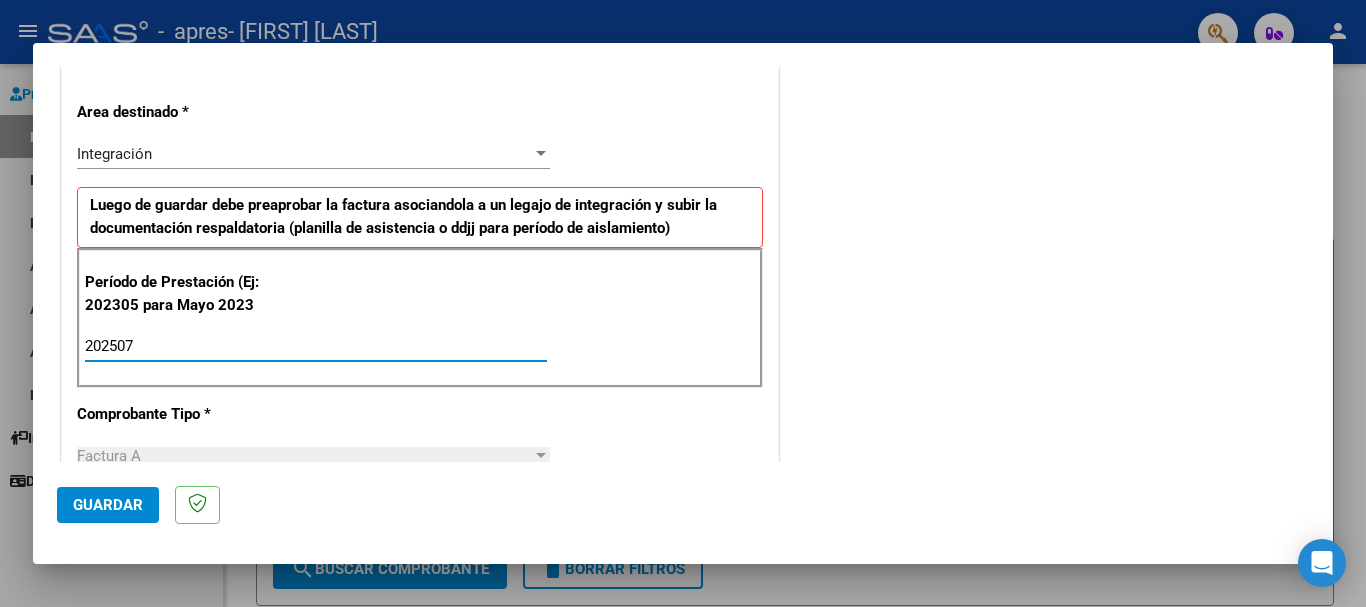 type on "202507" 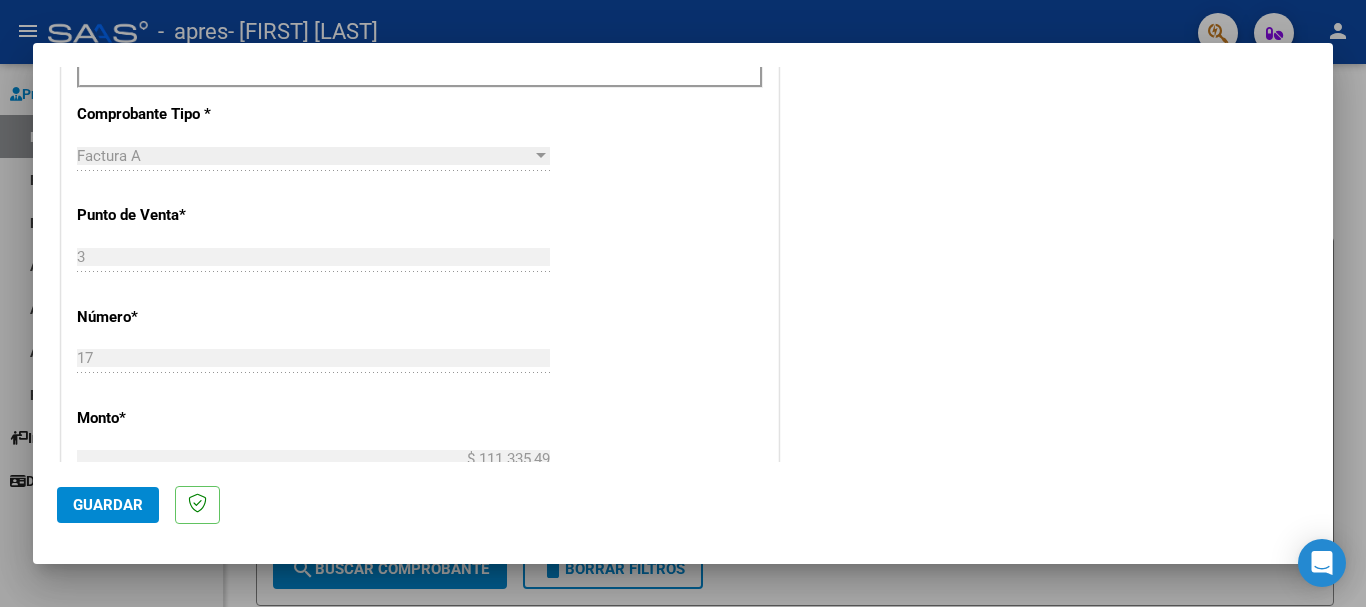 scroll, scrollTop: 1100, scrollLeft: 0, axis: vertical 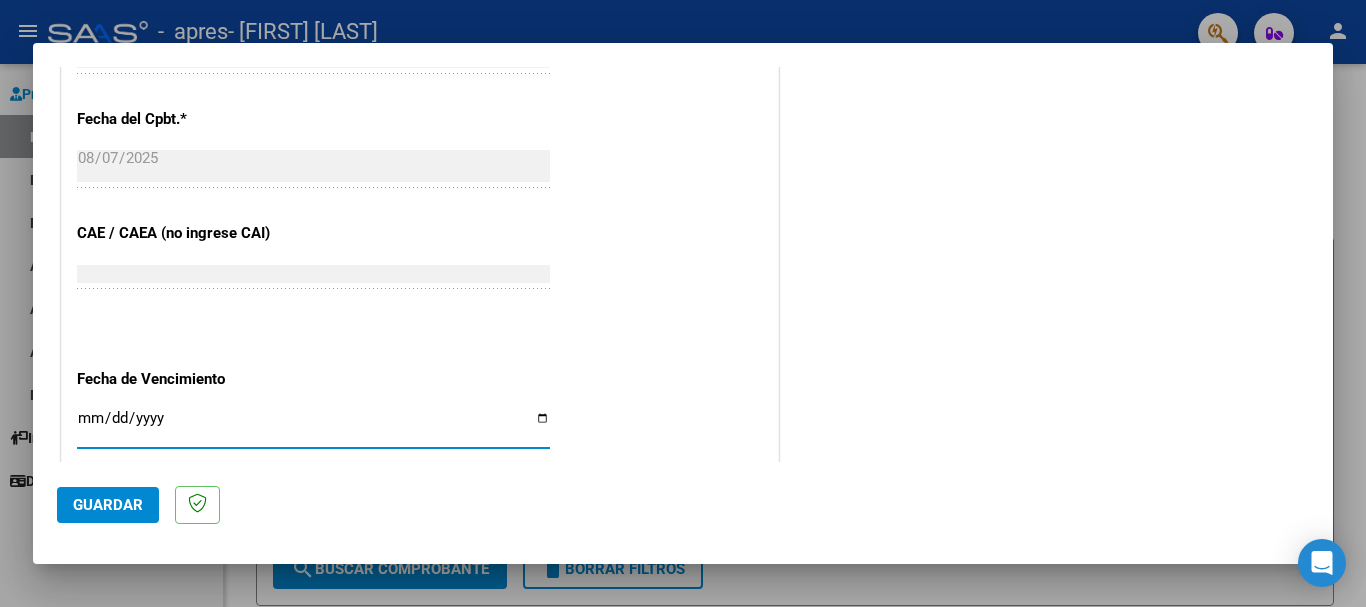 click on "Ingresar la fecha" at bounding box center [313, 426] 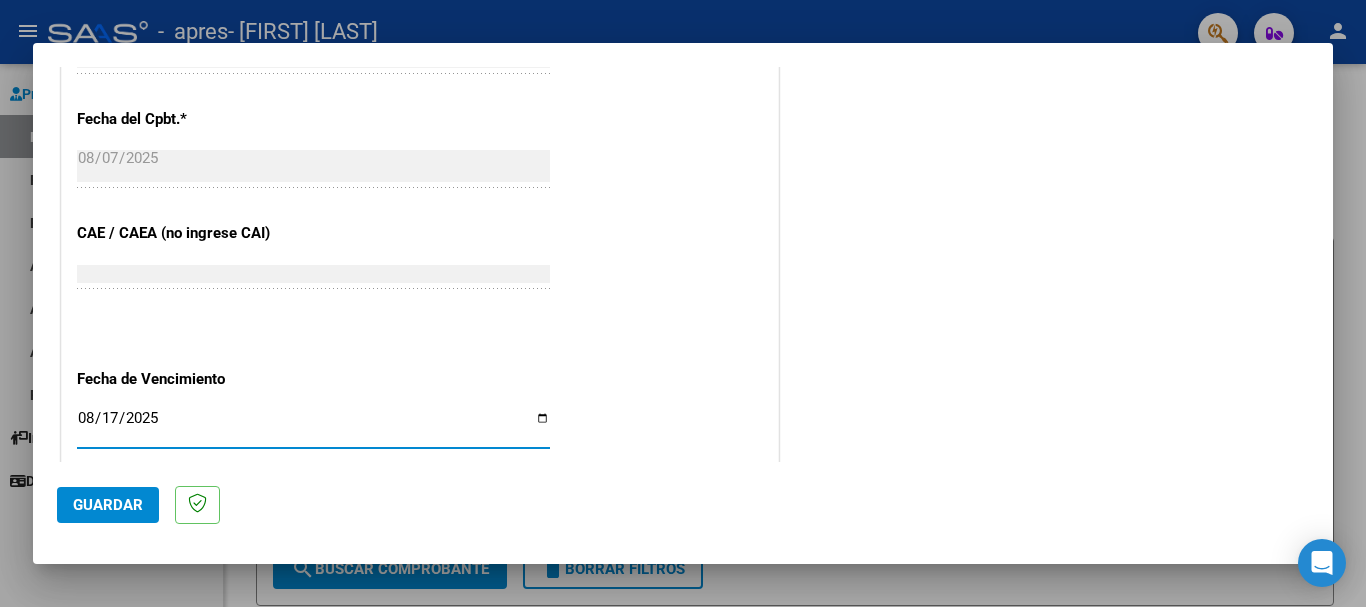 type on "2025-08-17" 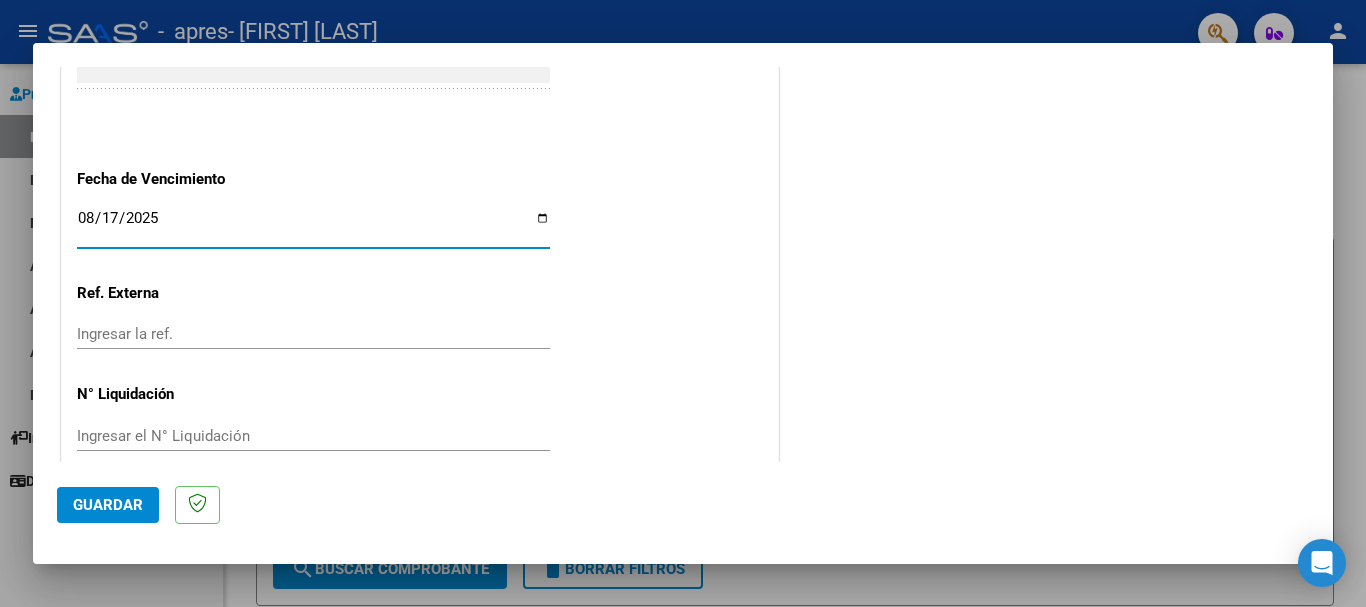 scroll, scrollTop: 1327, scrollLeft: 0, axis: vertical 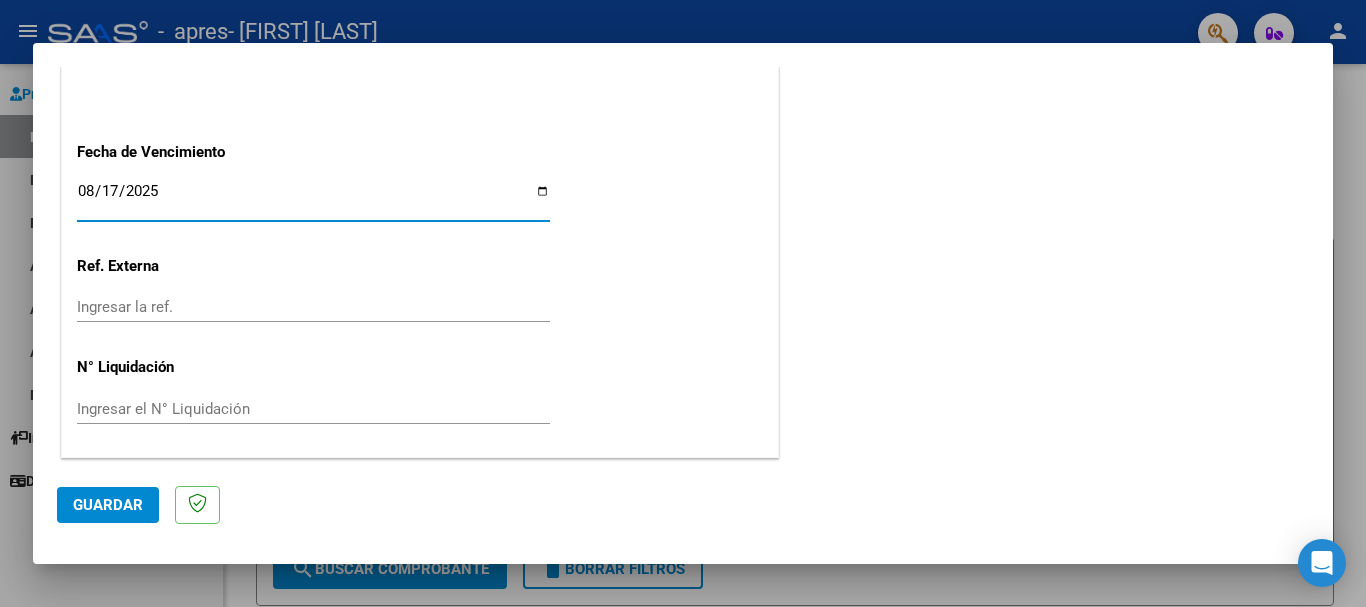 click on "Guardar" 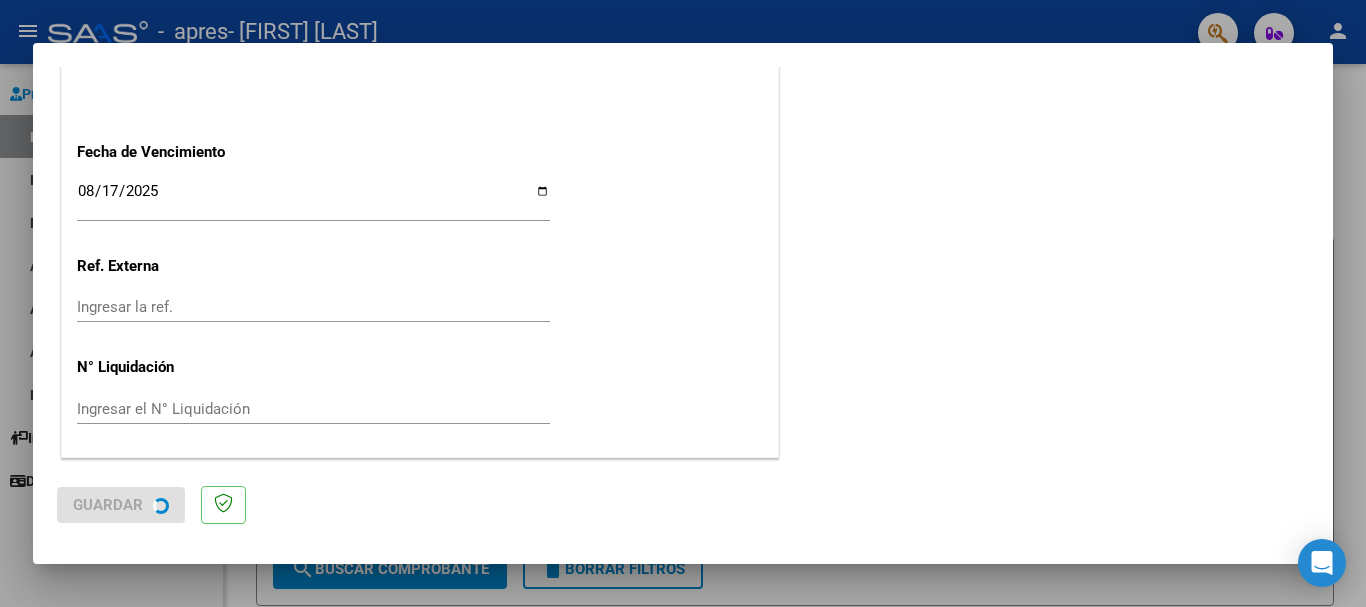 scroll, scrollTop: 0, scrollLeft: 0, axis: both 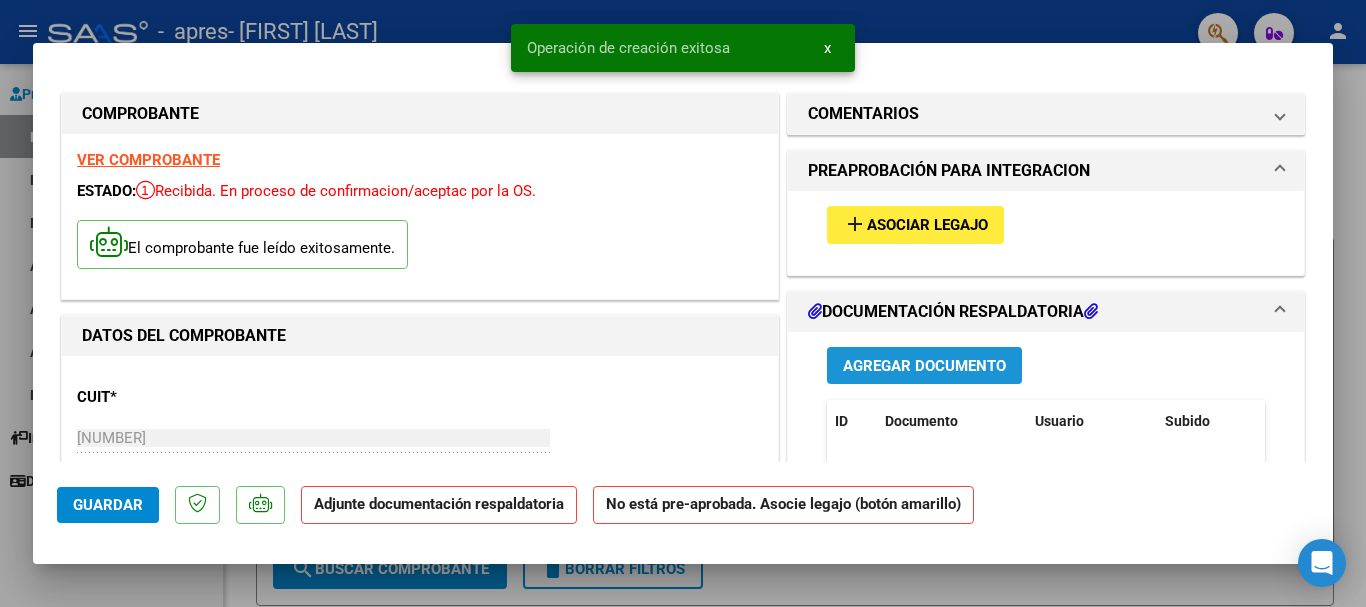 click on "Agregar Documento" at bounding box center (924, 366) 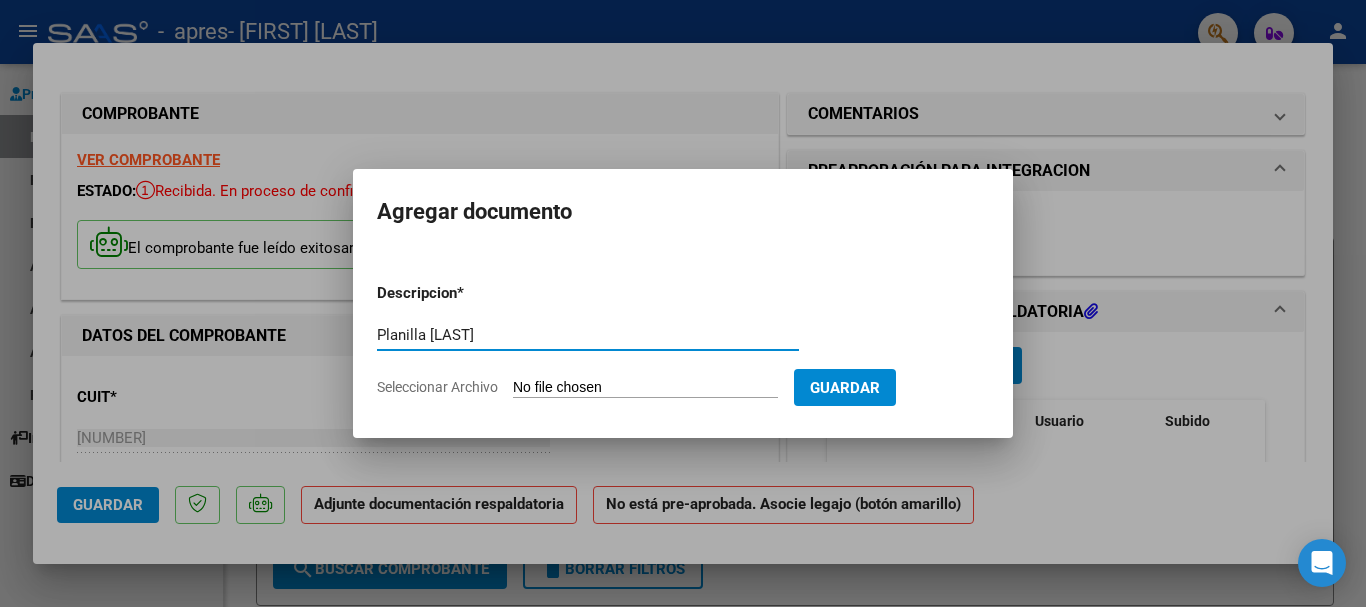 type on "Planilla Aparicio" 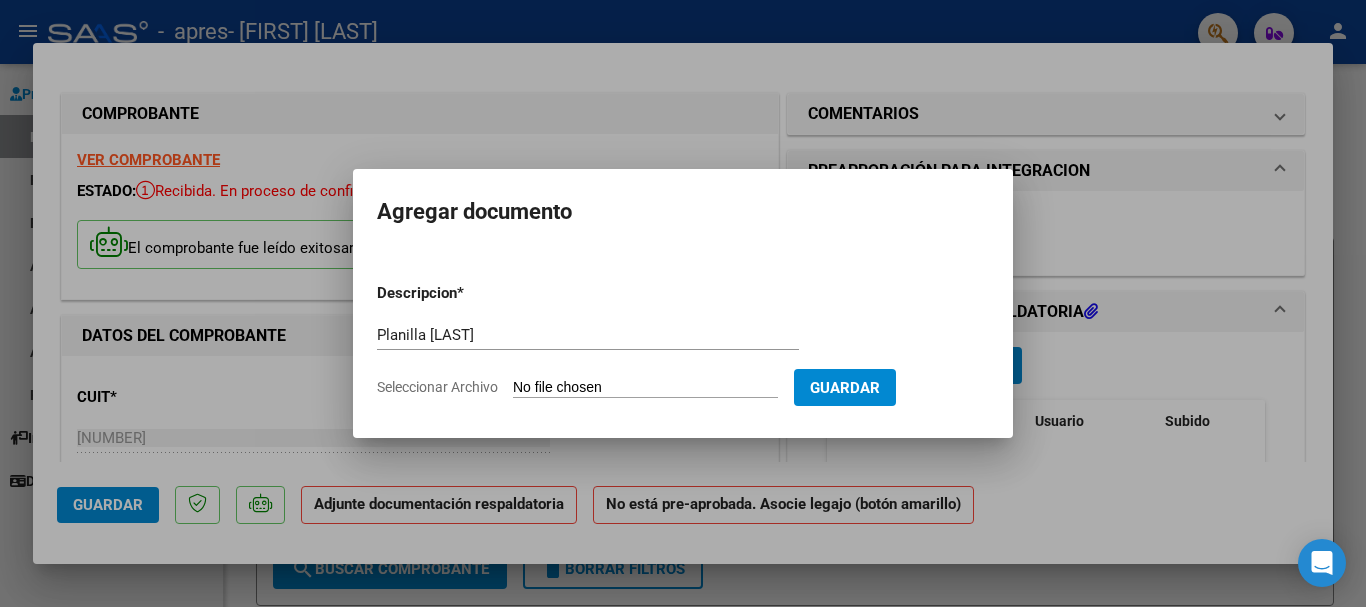 type on "C:\fakepath\Planilla Aparicio.pdf" 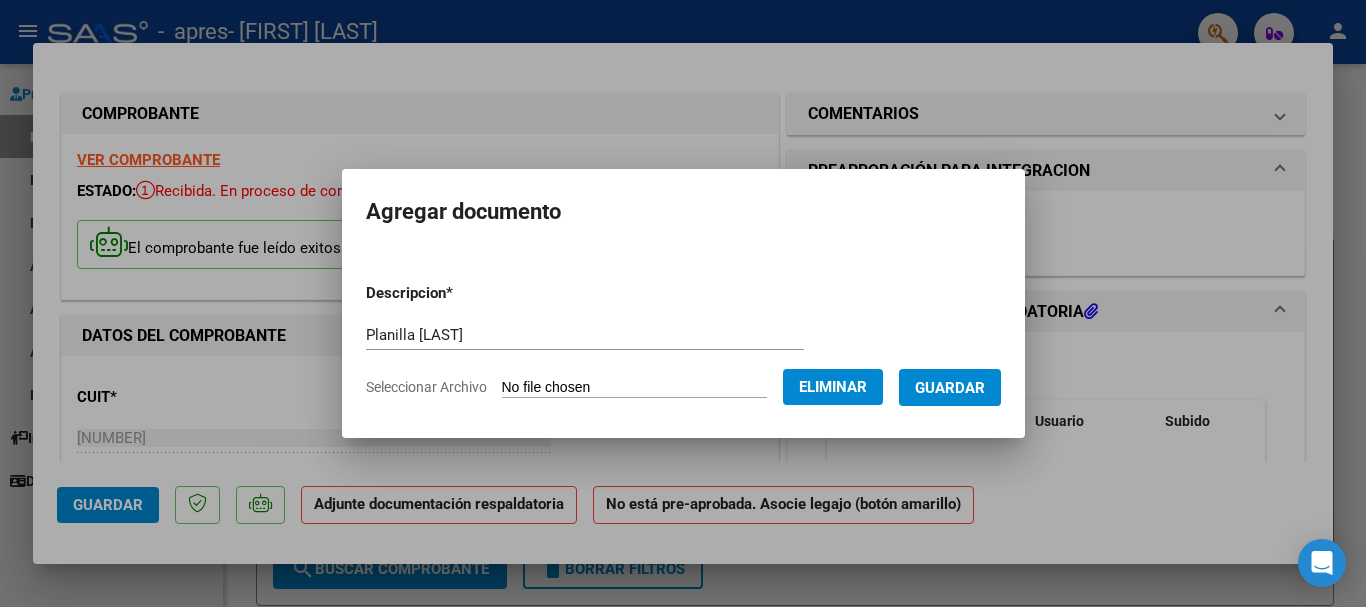click on "Guardar" at bounding box center [950, 388] 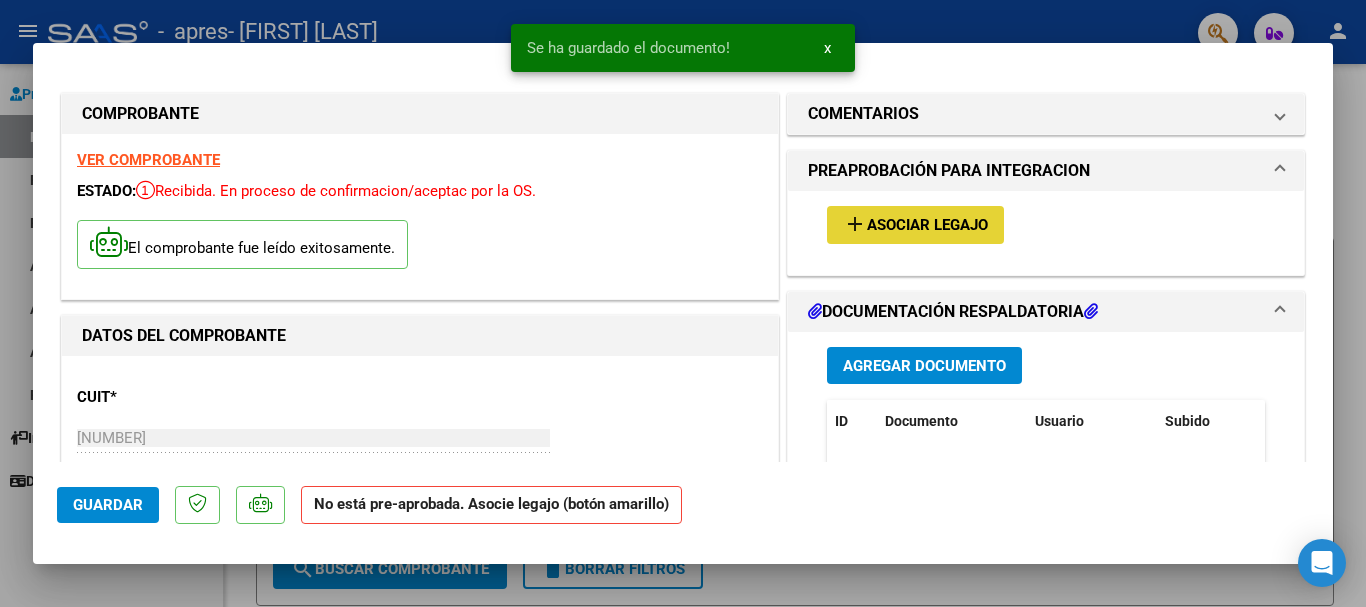 click on "Asociar Legajo" at bounding box center (927, 226) 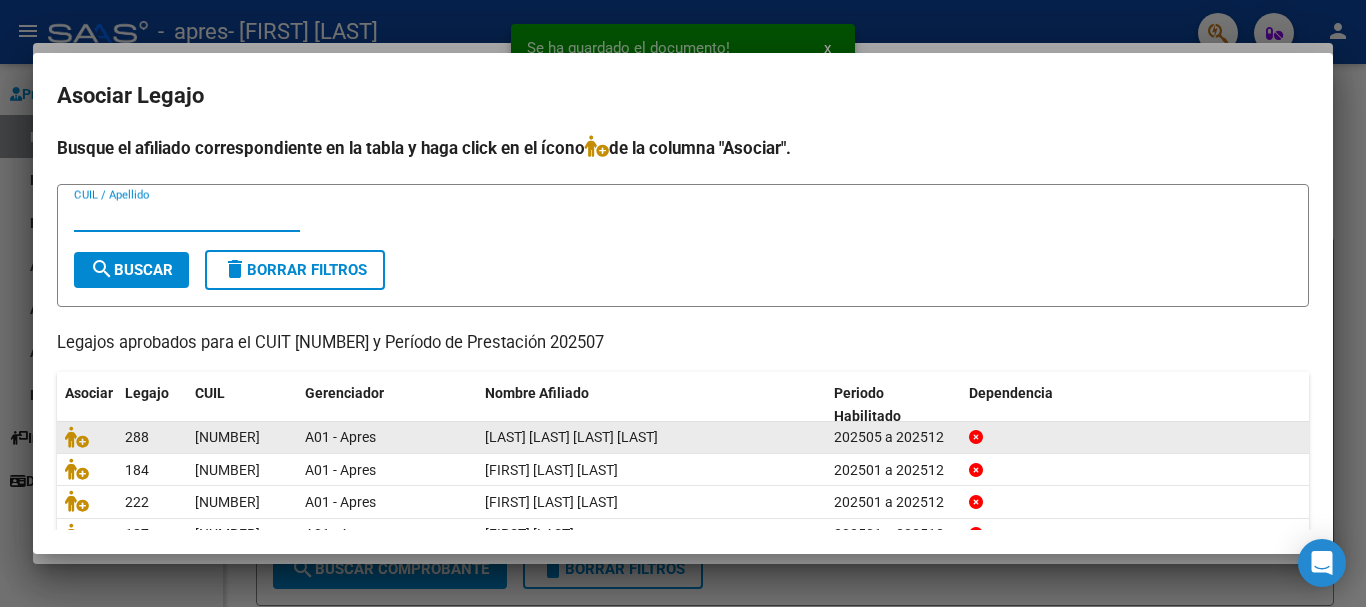 scroll, scrollTop: 100, scrollLeft: 0, axis: vertical 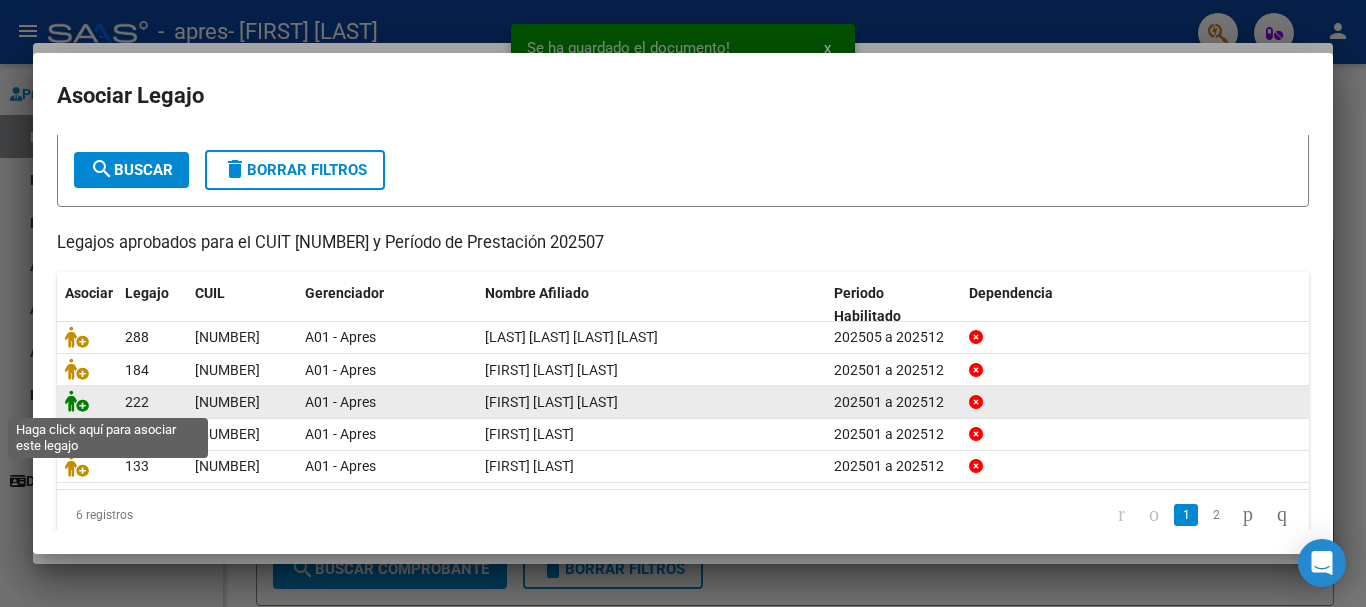 click 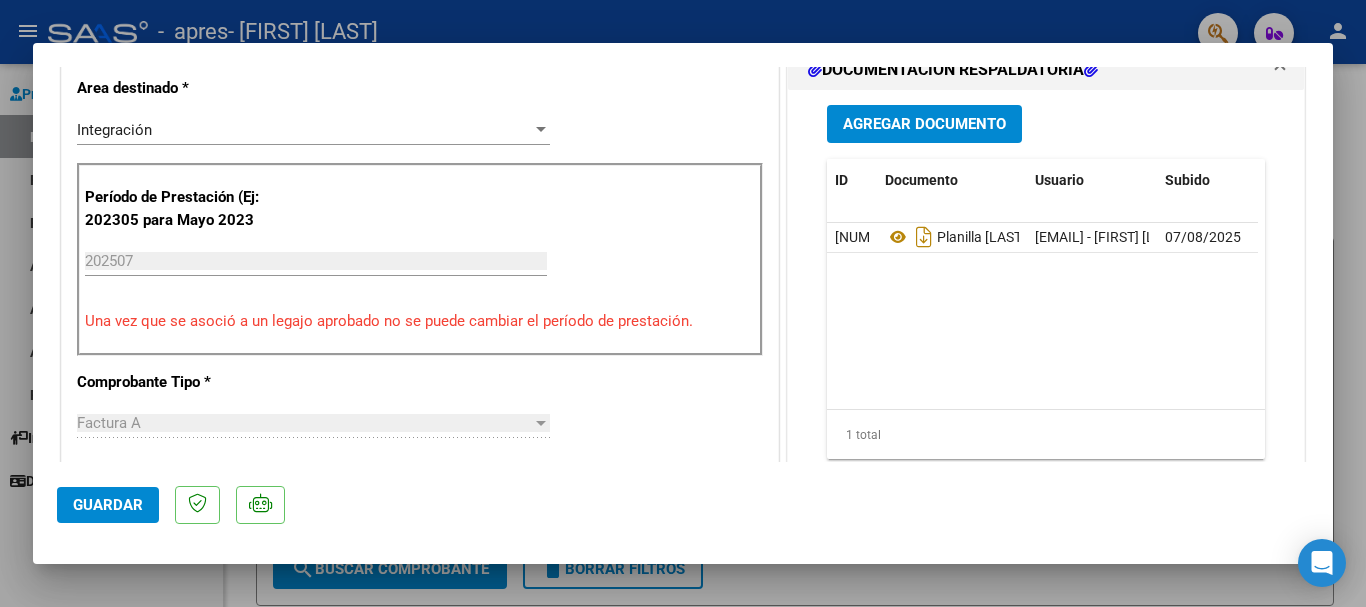 scroll, scrollTop: 700, scrollLeft: 0, axis: vertical 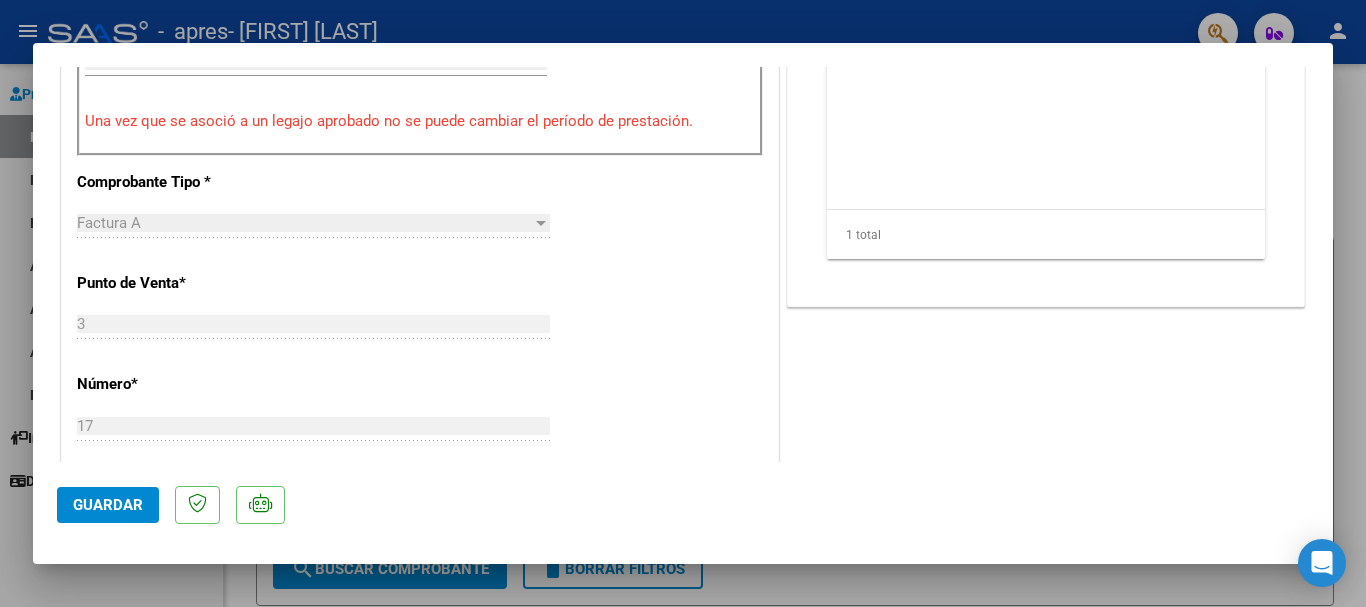 click on "Guardar" 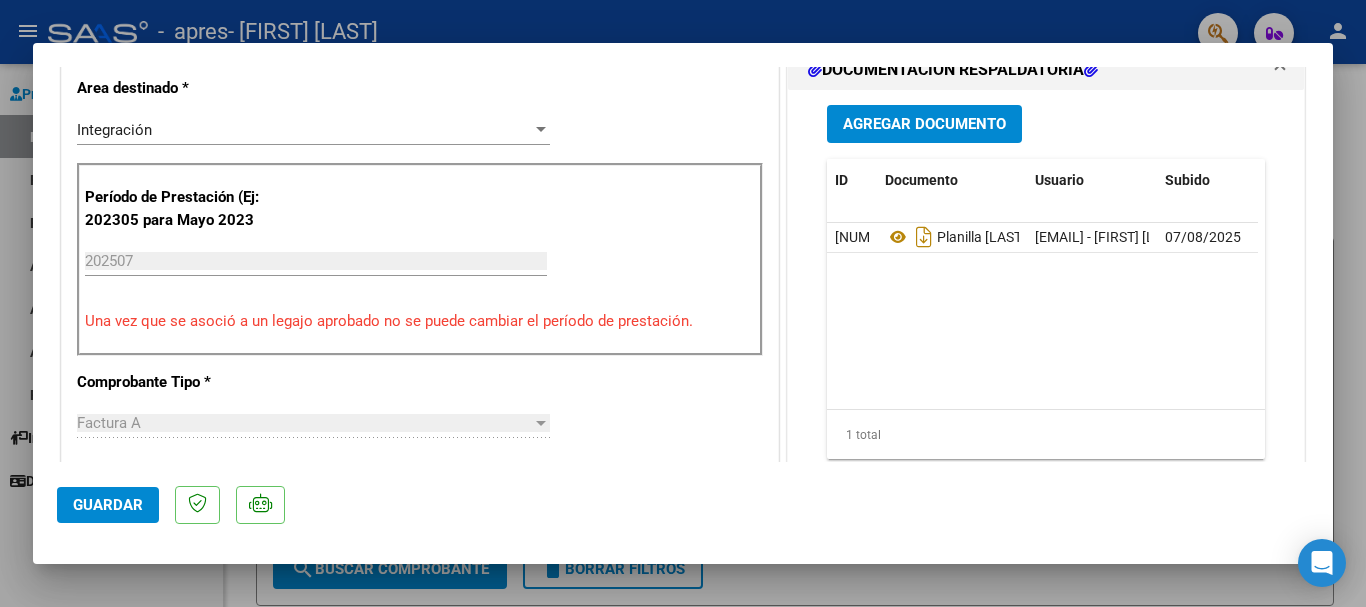 click at bounding box center (683, 303) 